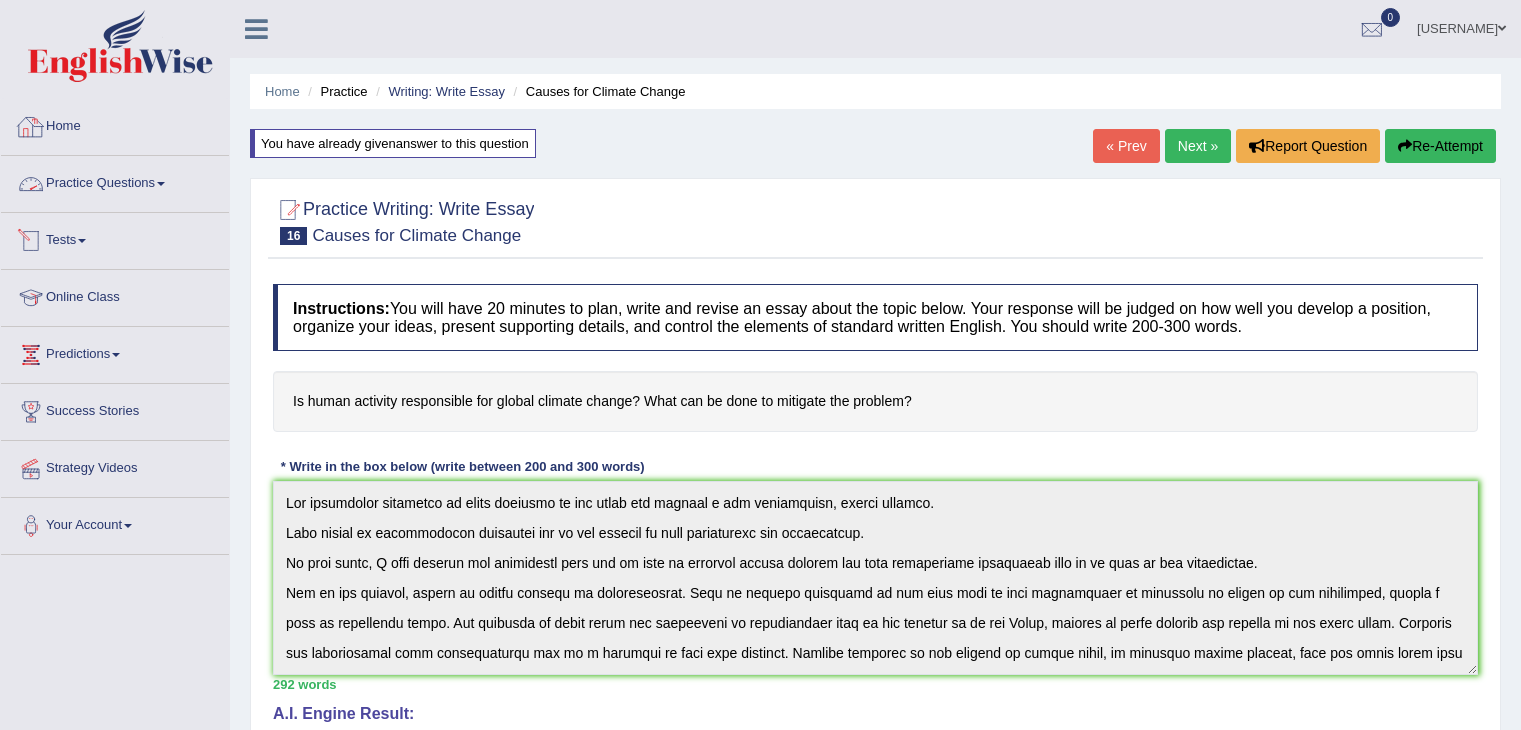 scroll, scrollTop: 0, scrollLeft: 0, axis: both 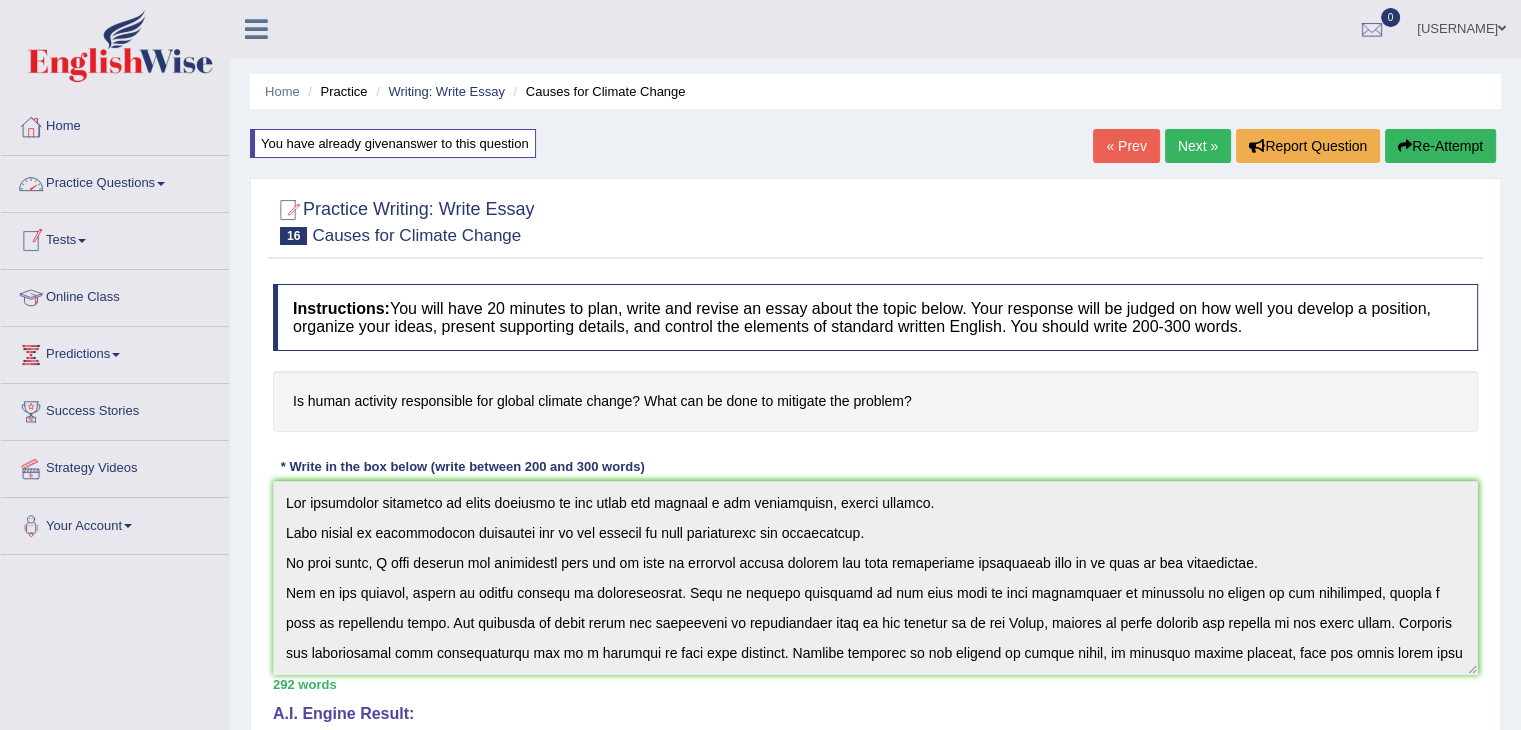 click on "Practice Questions" at bounding box center (115, 181) 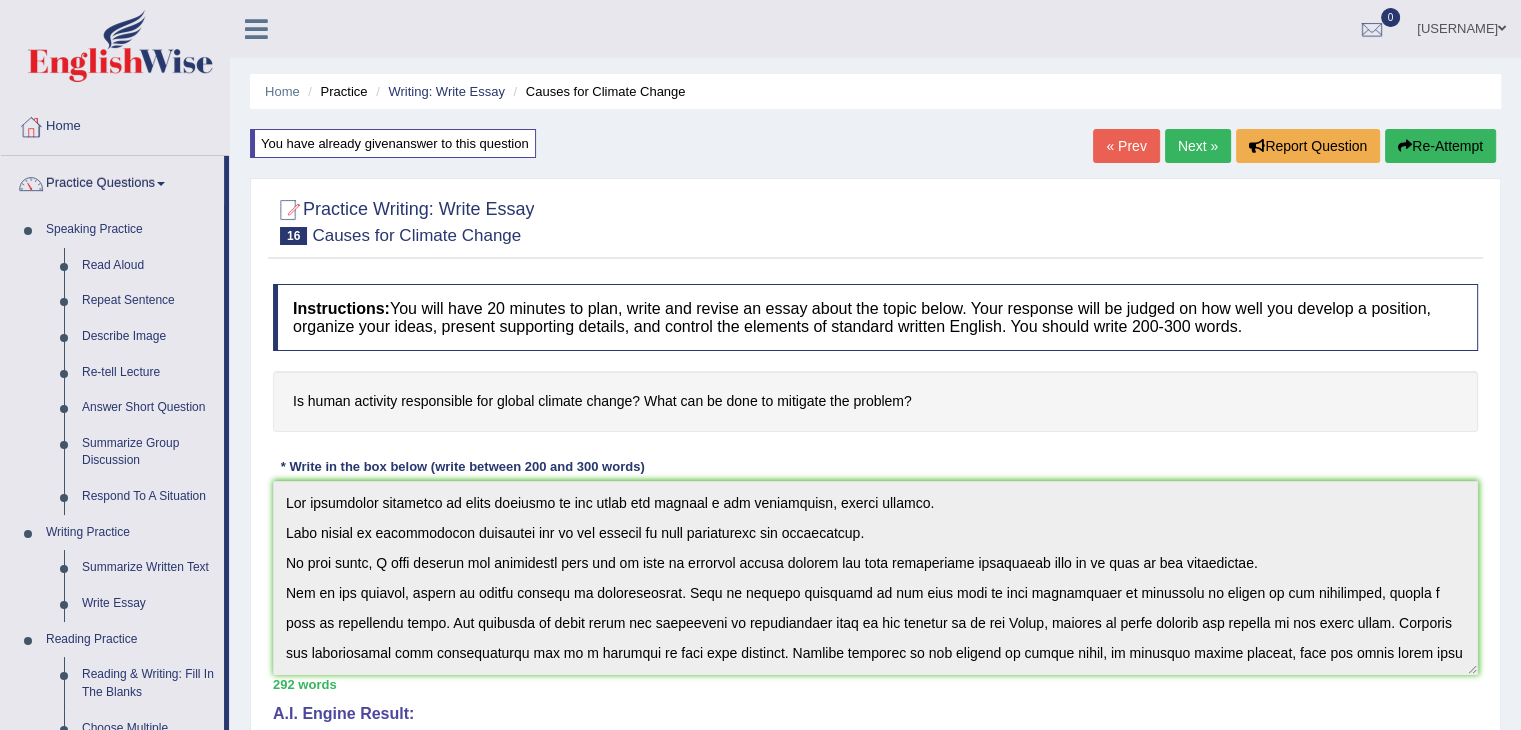 scroll, scrollTop: 210, scrollLeft: 0, axis: vertical 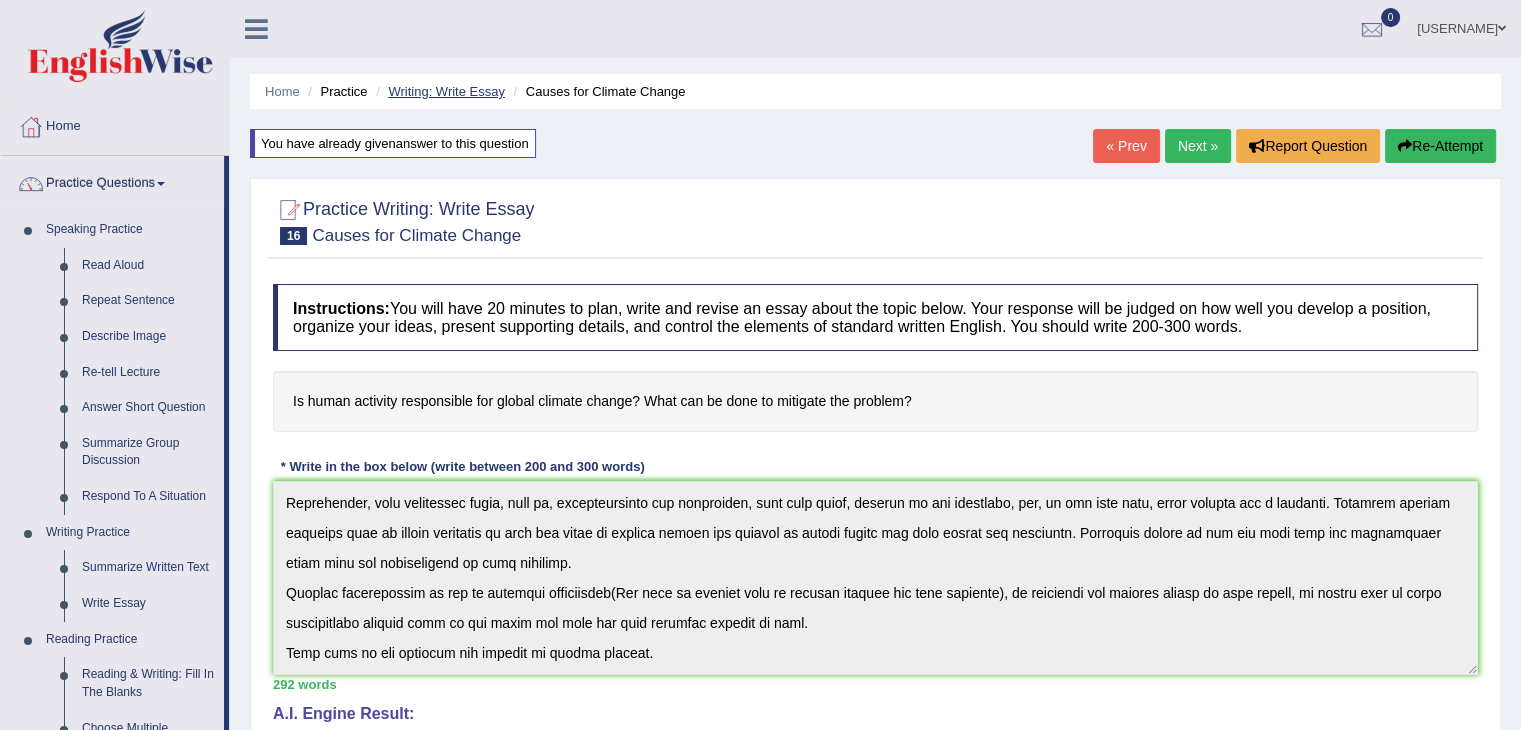 click on "Writing: Write Essay" at bounding box center [446, 91] 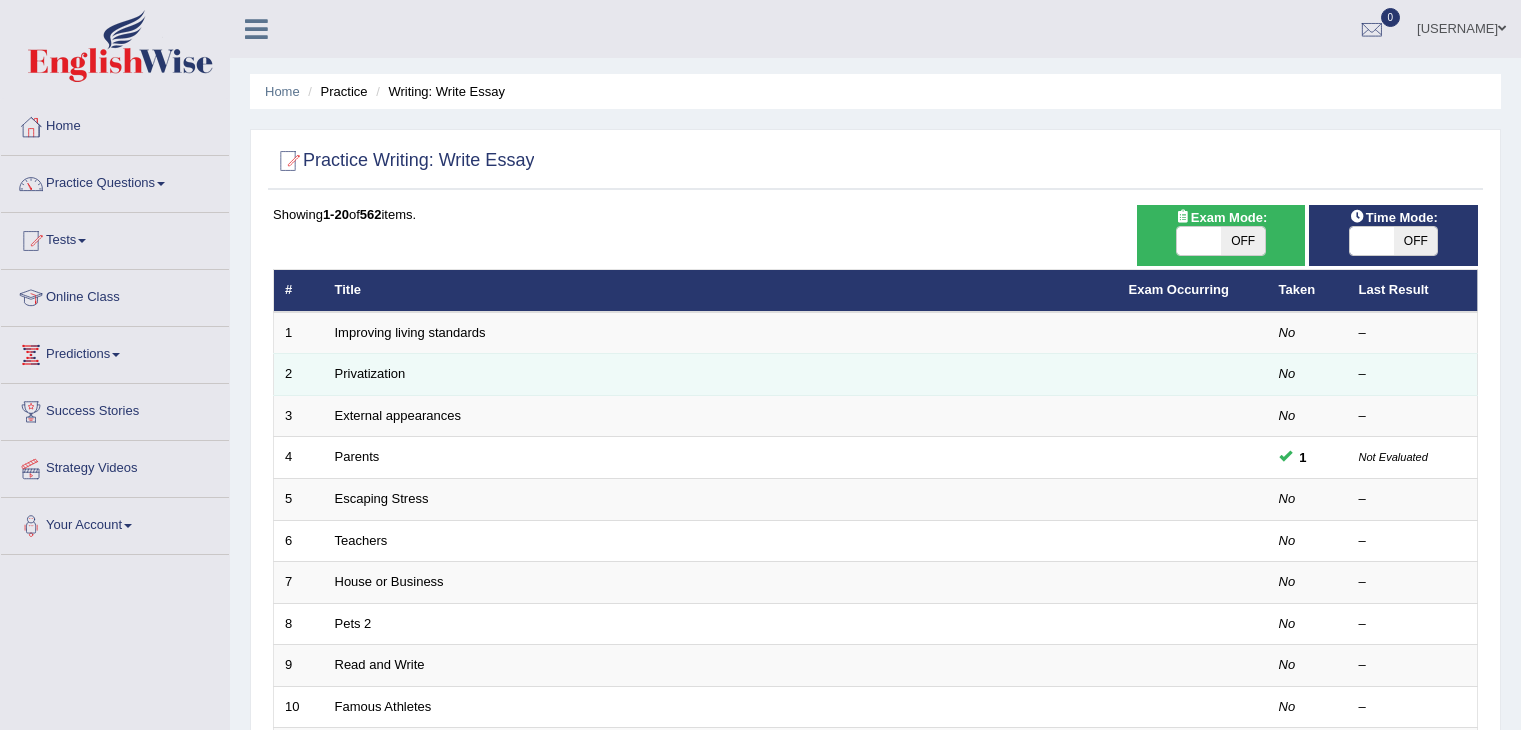 scroll, scrollTop: 0, scrollLeft: 0, axis: both 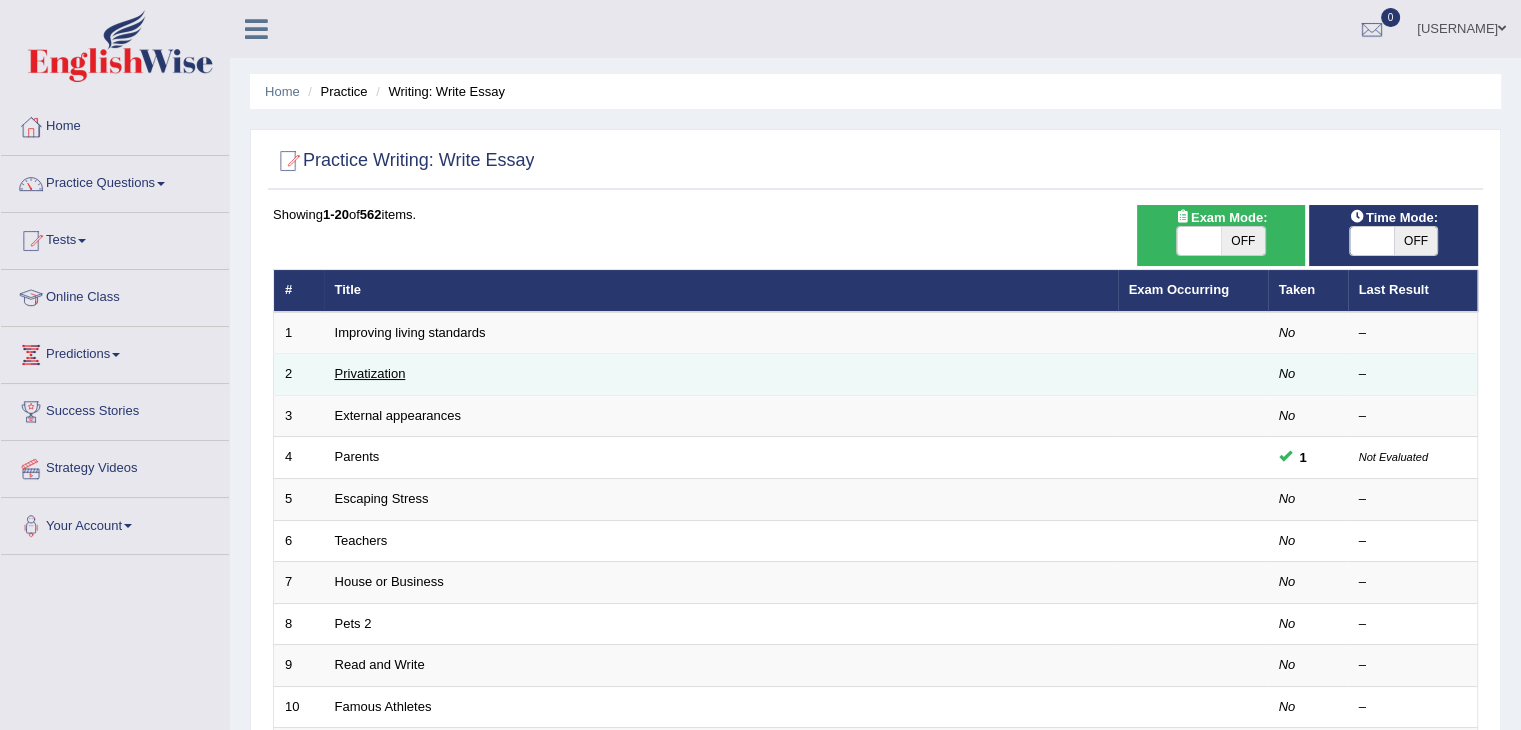 click on "Privatization" at bounding box center (370, 373) 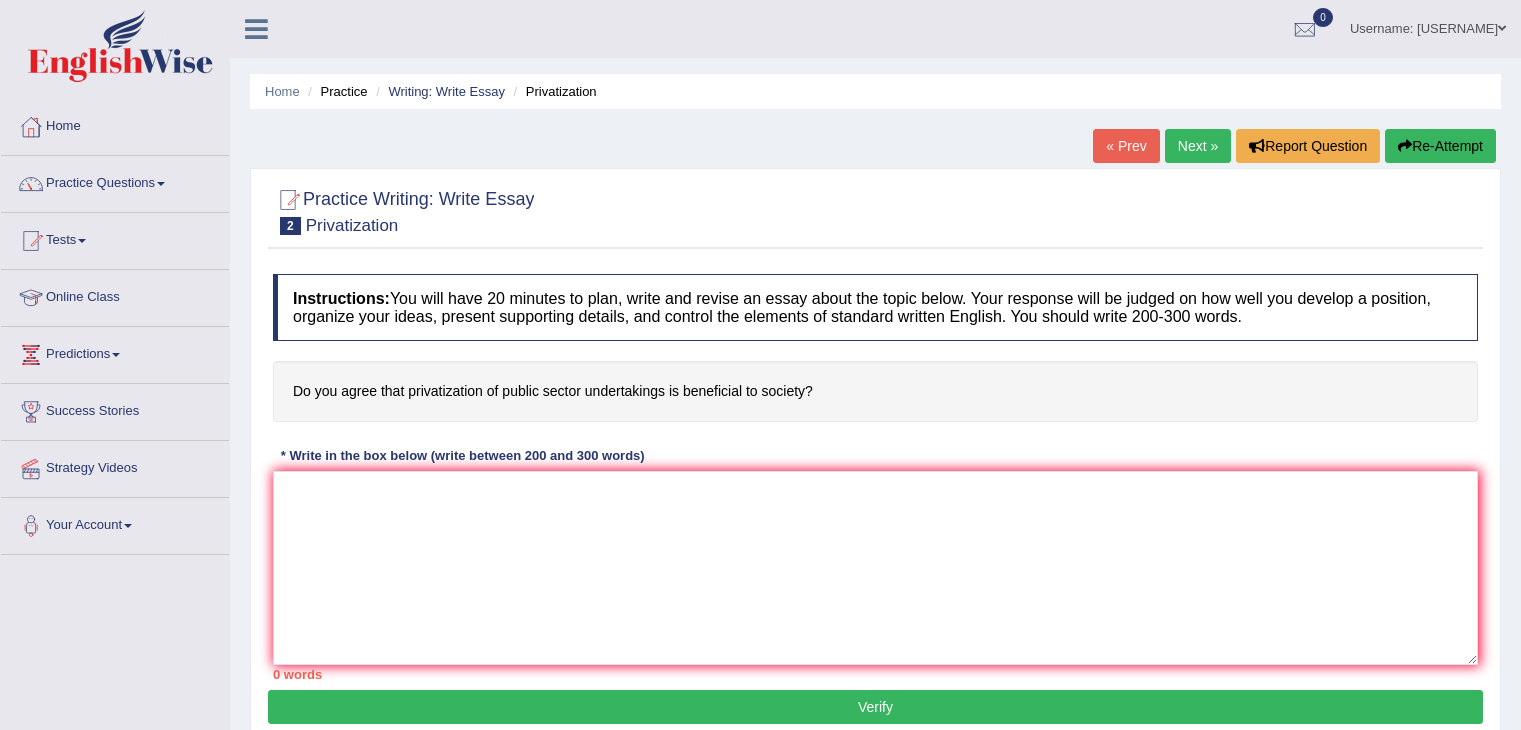 scroll, scrollTop: 0, scrollLeft: 0, axis: both 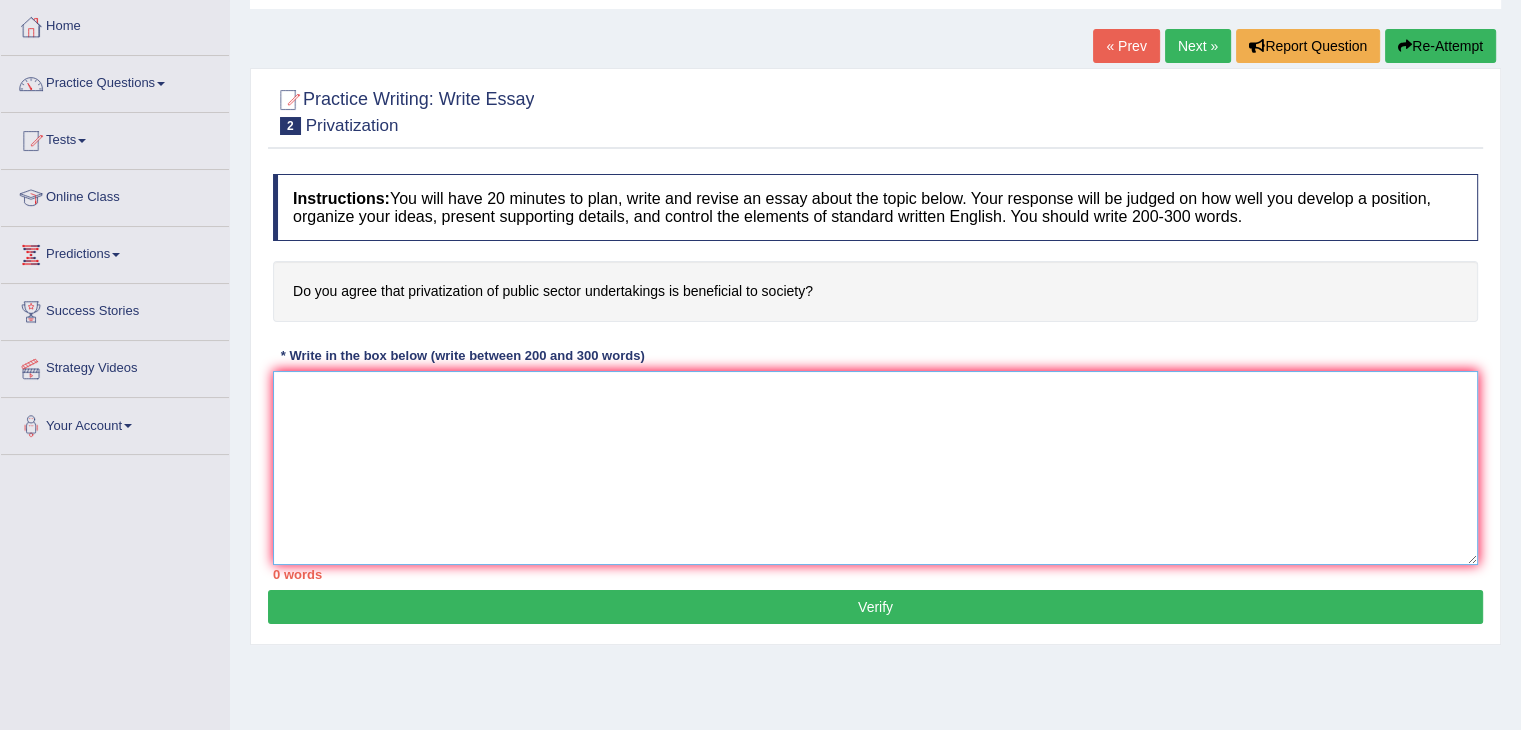 click at bounding box center (875, 468) 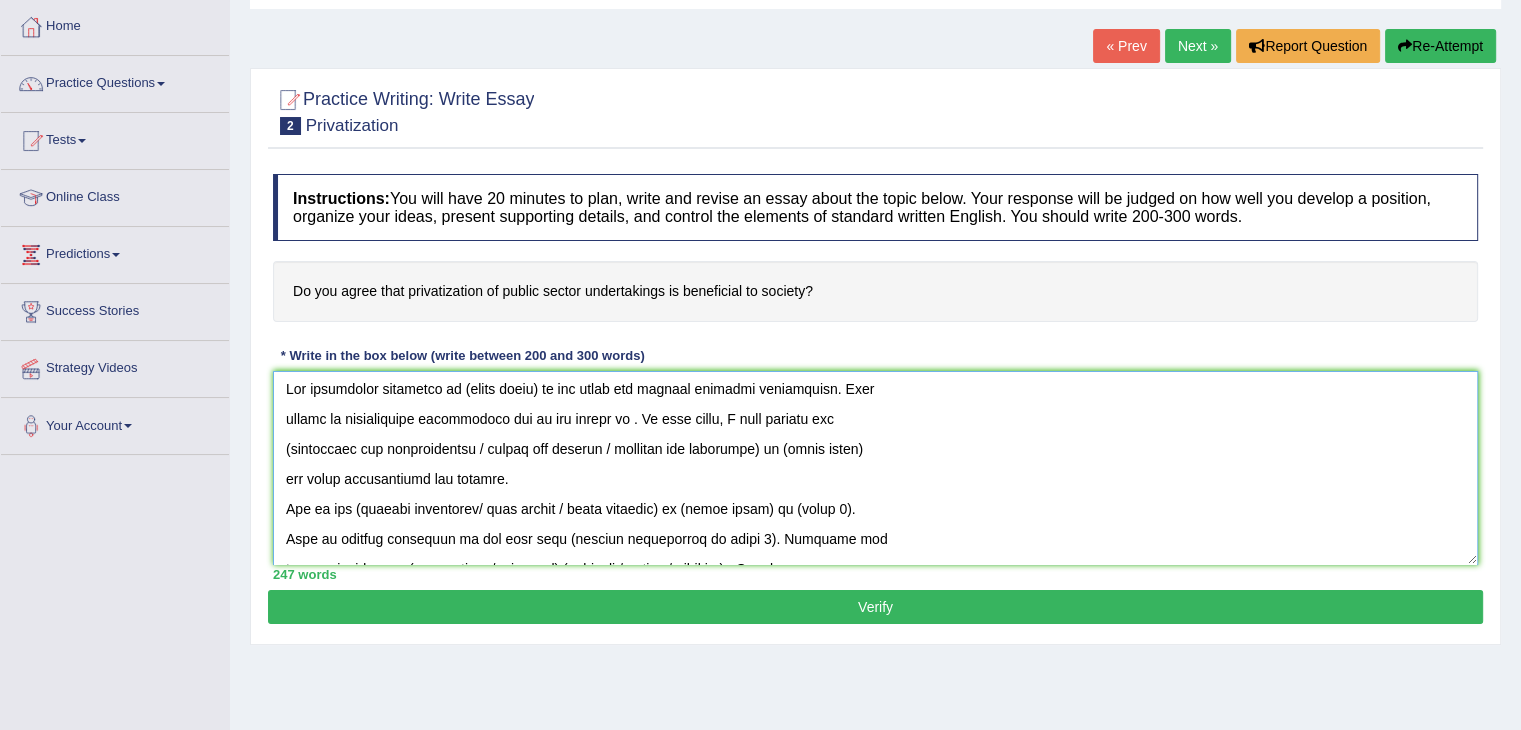 scroll, scrollTop: 0, scrollLeft: 0, axis: both 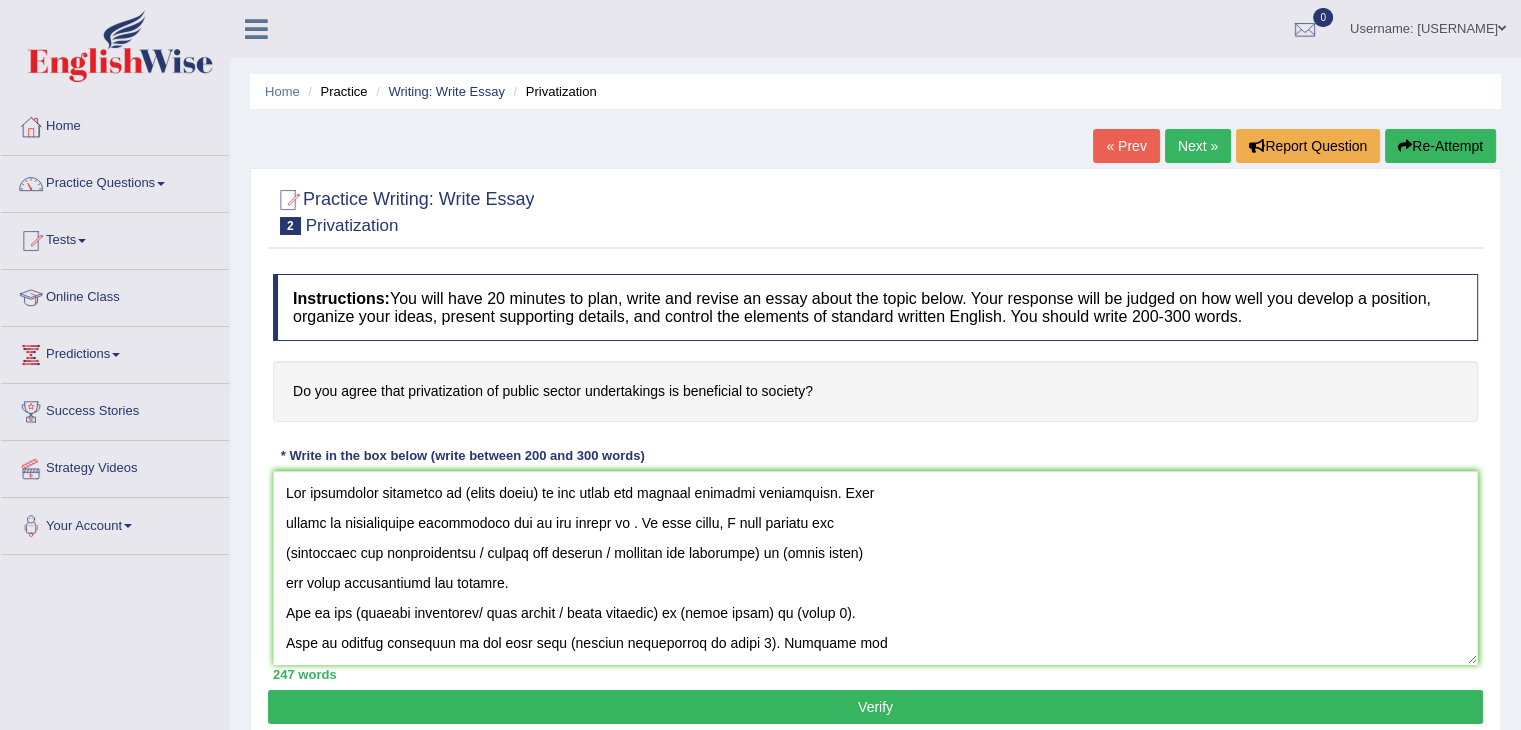drag, startPoint x: 300, startPoint y: 386, endPoint x: 843, endPoint y: 439, distance: 545.58044 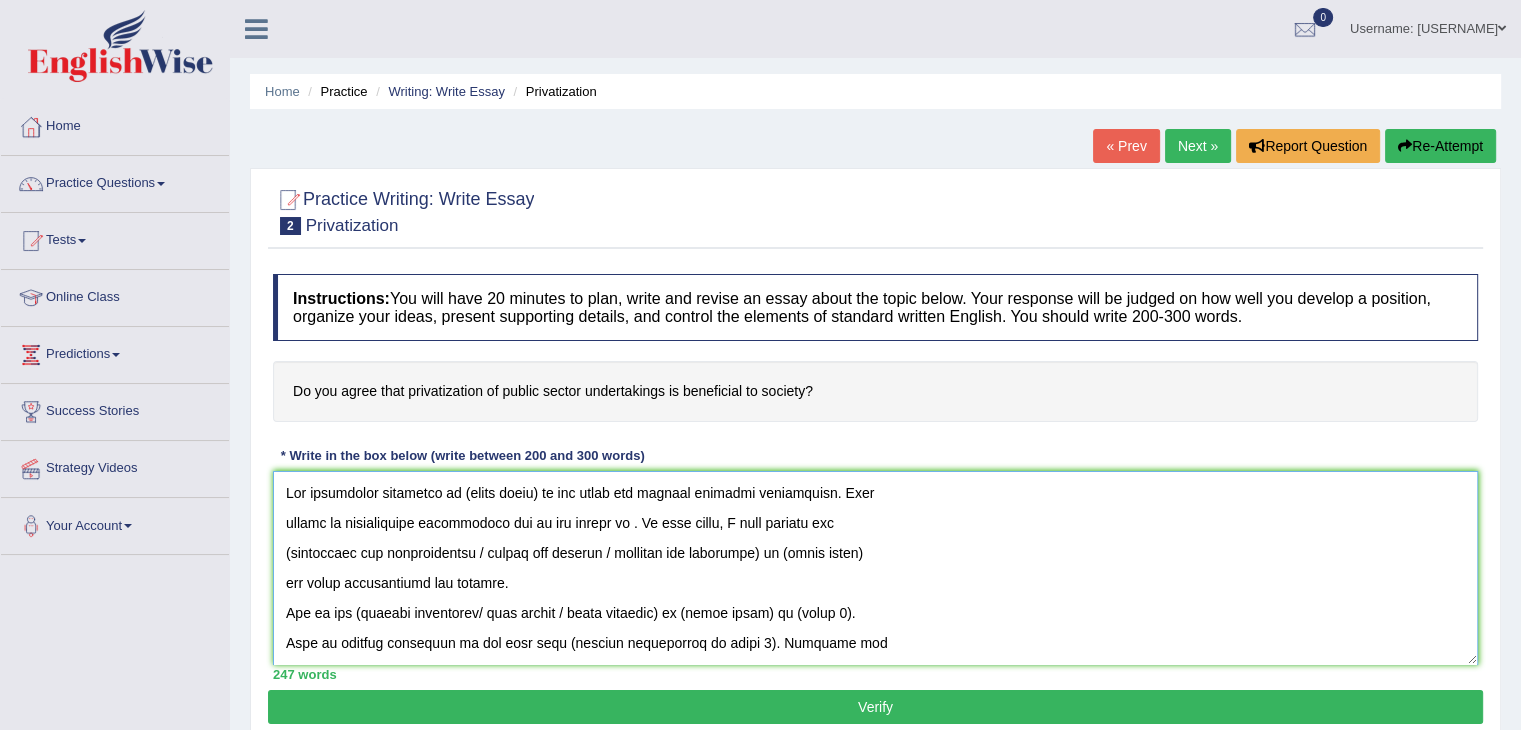click at bounding box center (875, 568) 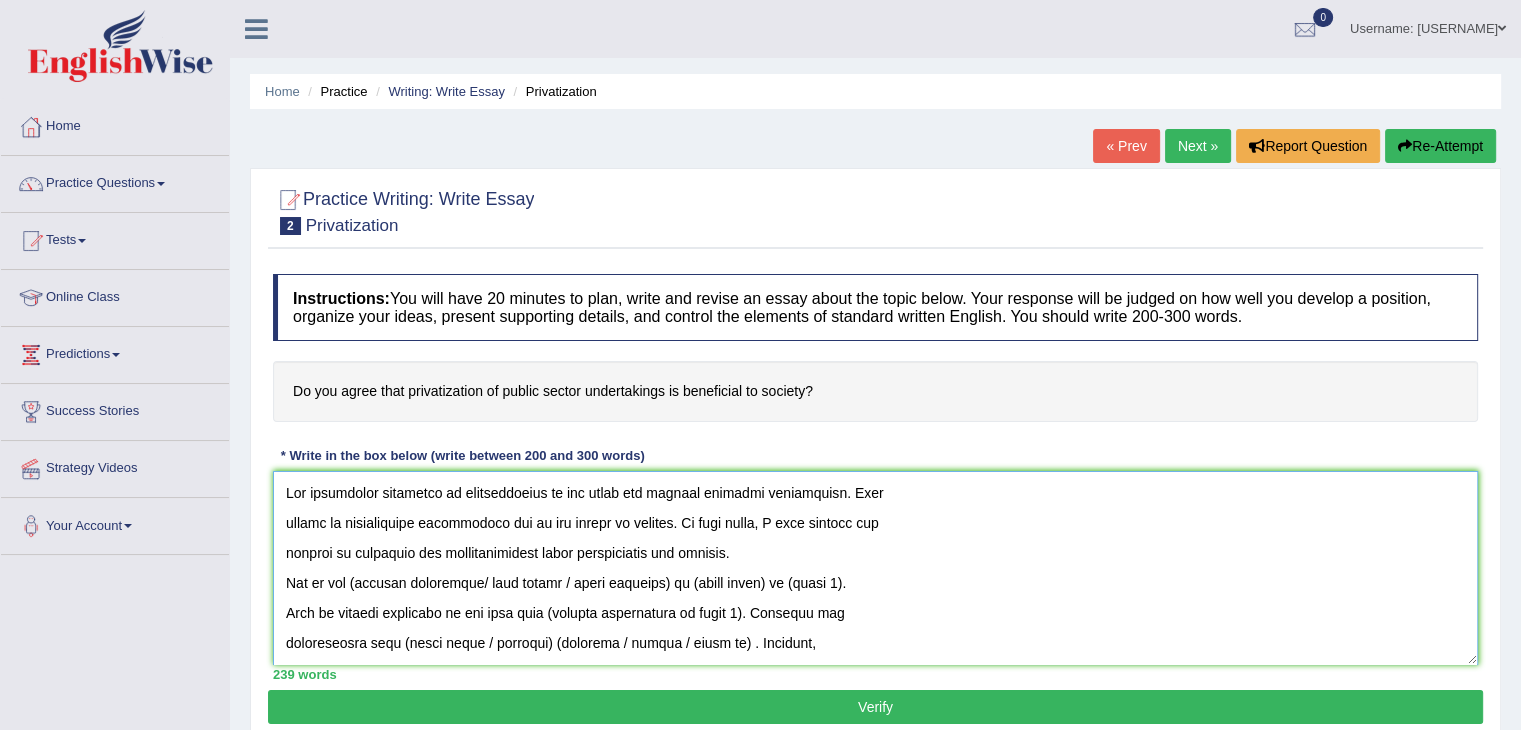click at bounding box center [875, 568] 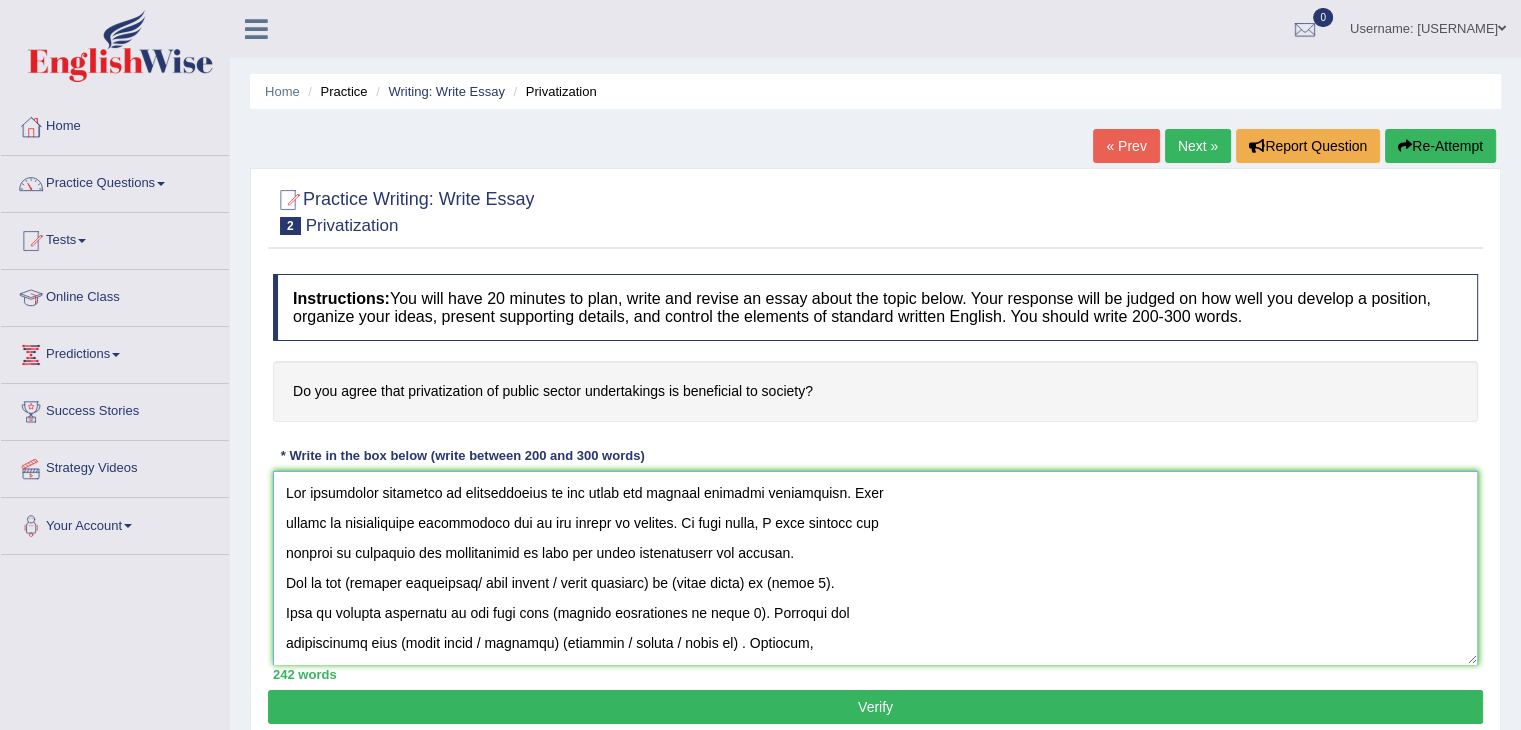 click at bounding box center (875, 568) 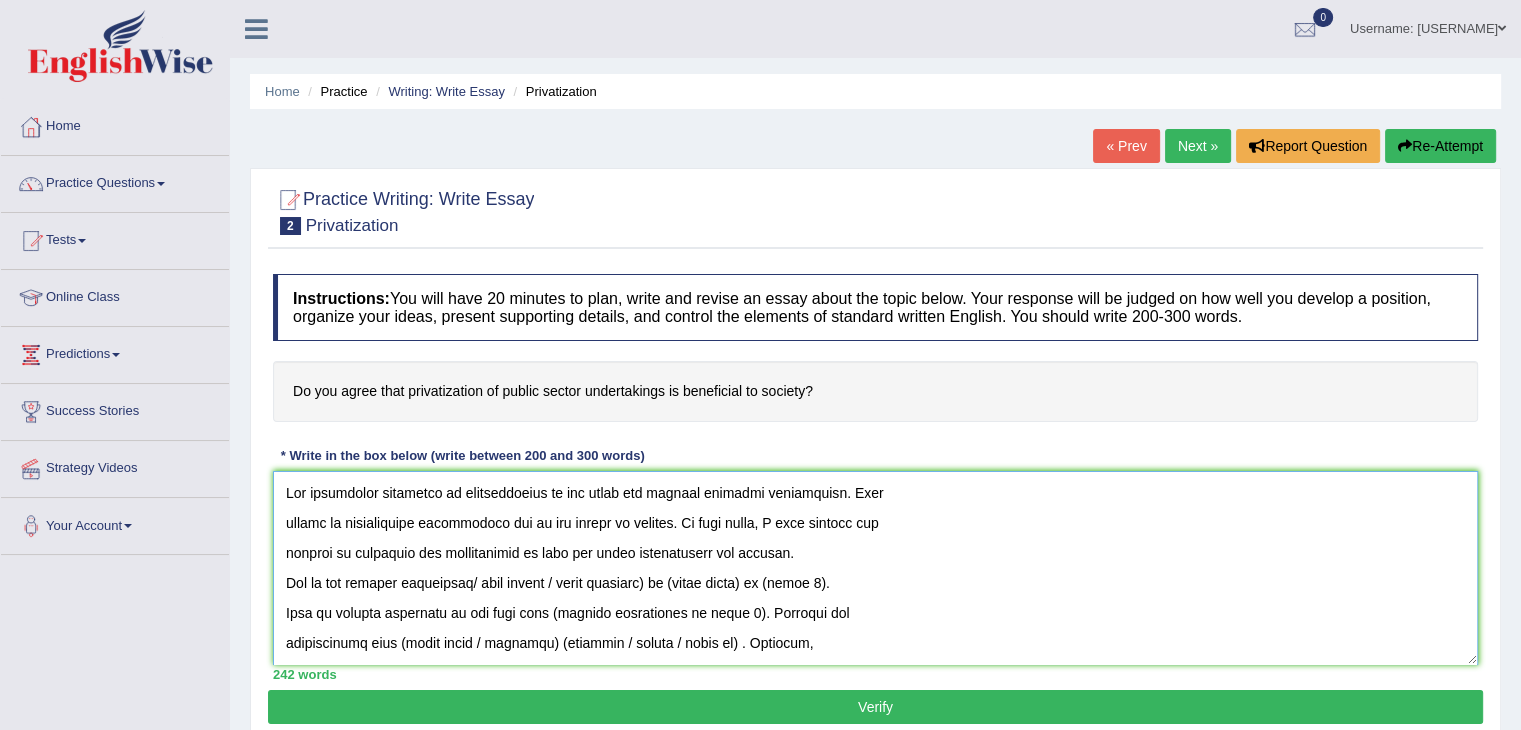 click at bounding box center [875, 568] 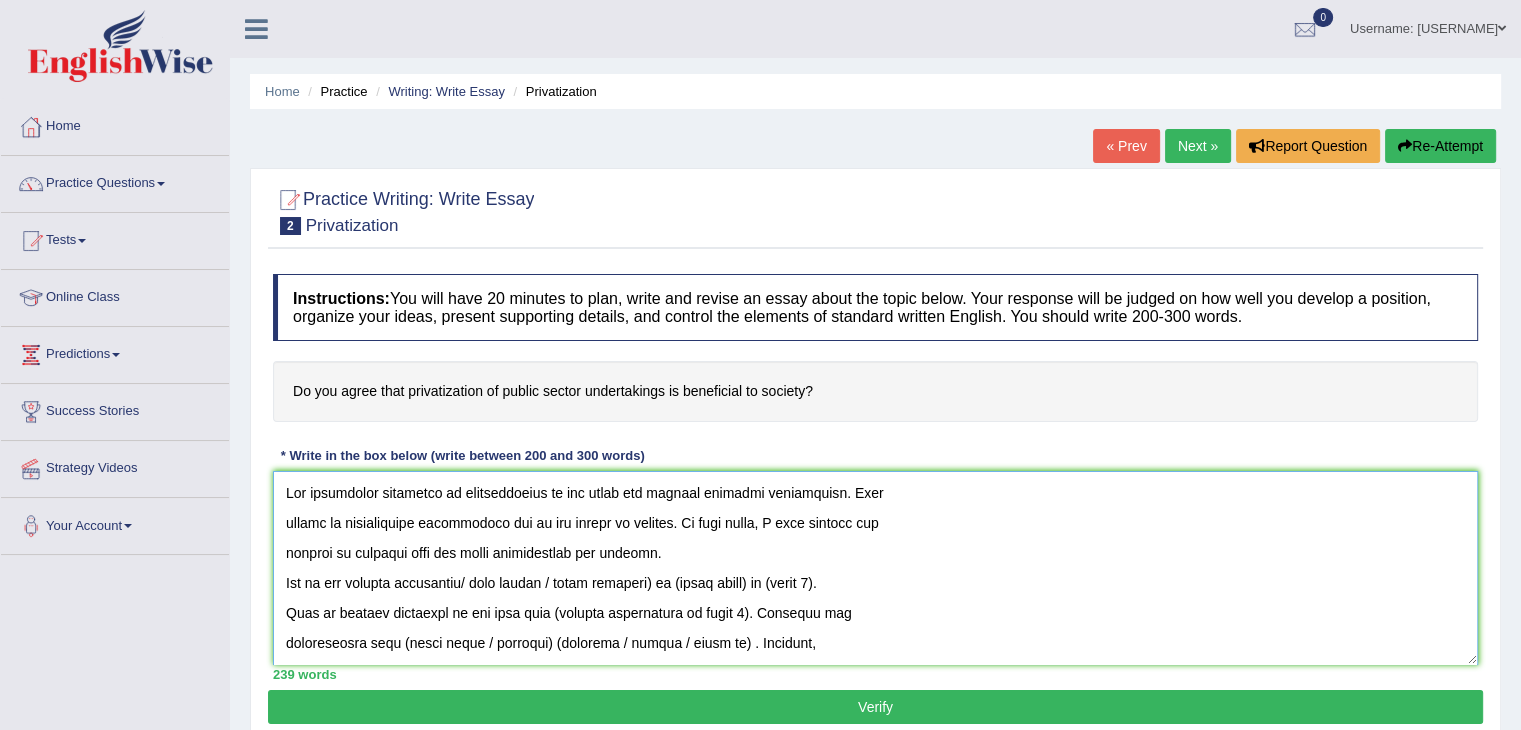 click at bounding box center [875, 568] 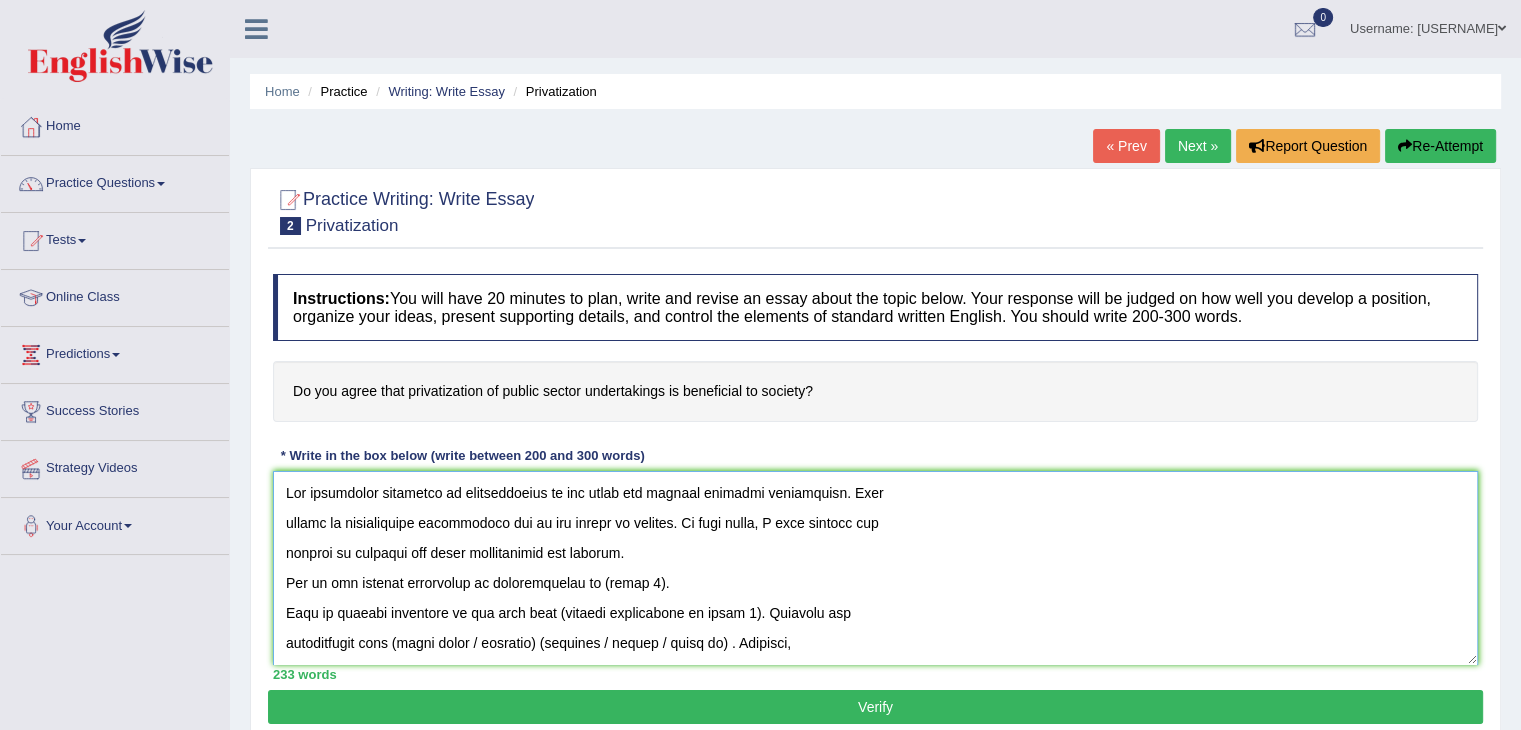 click at bounding box center (875, 568) 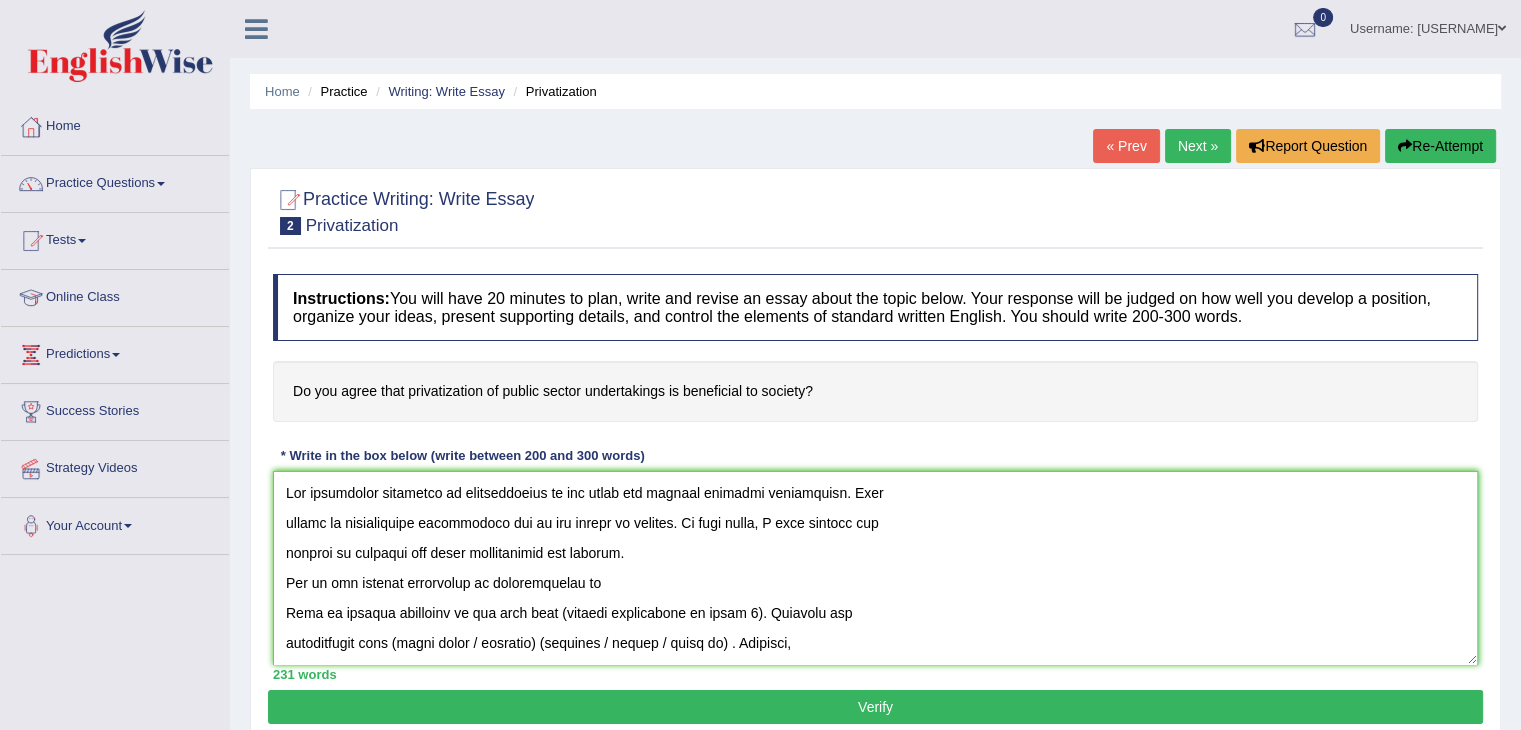 click at bounding box center [875, 568] 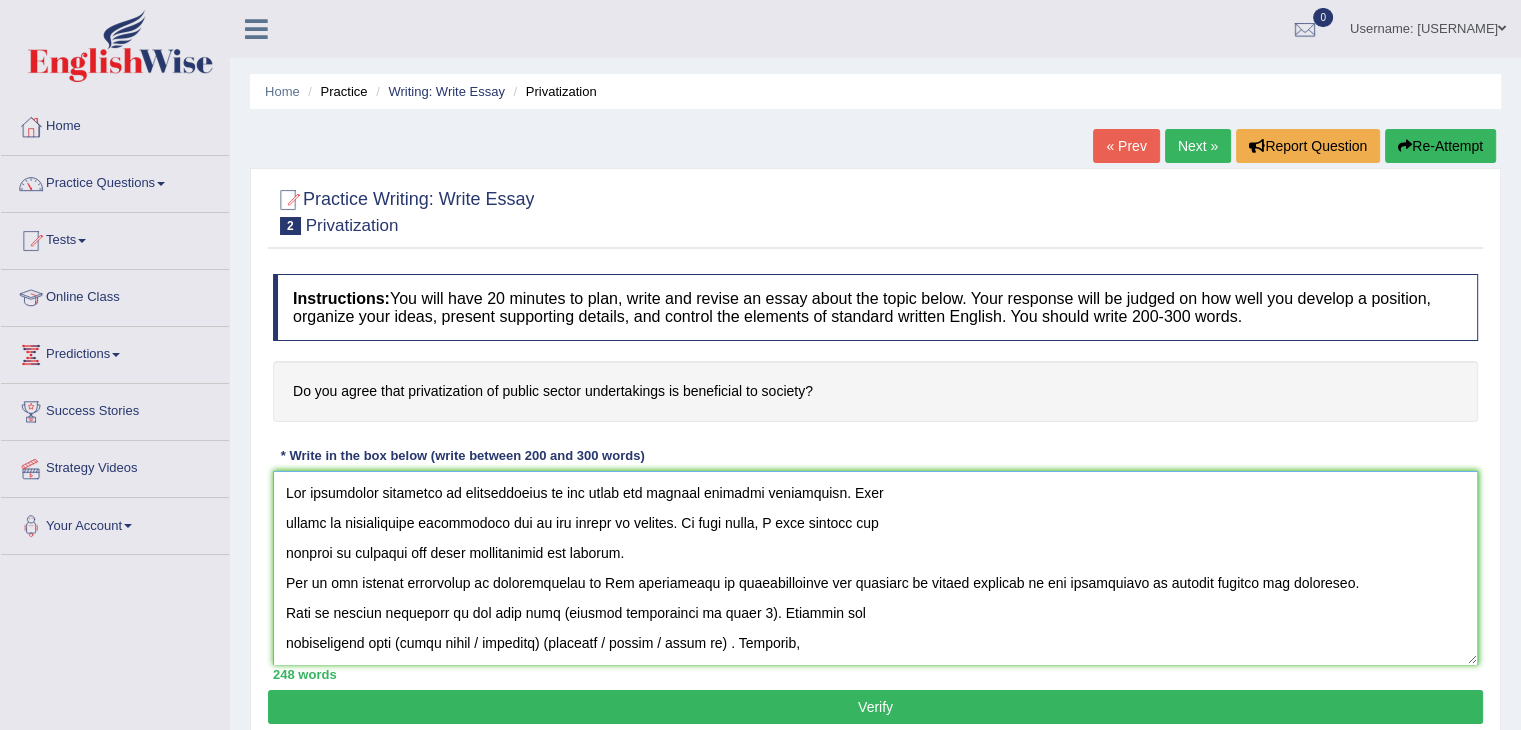 drag, startPoint x: 534, startPoint y: 613, endPoint x: 721, endPoint y: 620, distance: 187.13097 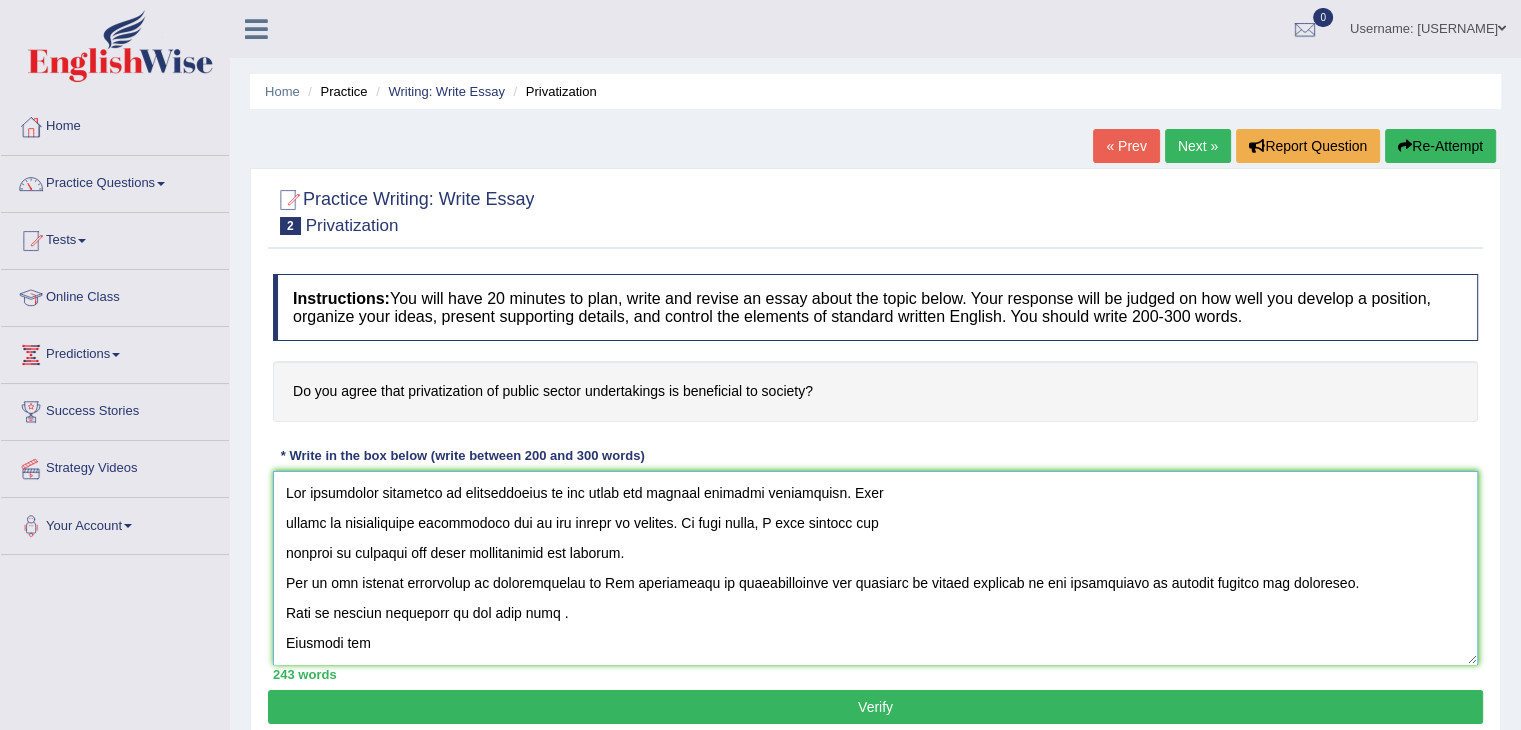 click at bounding box center (875, 568) 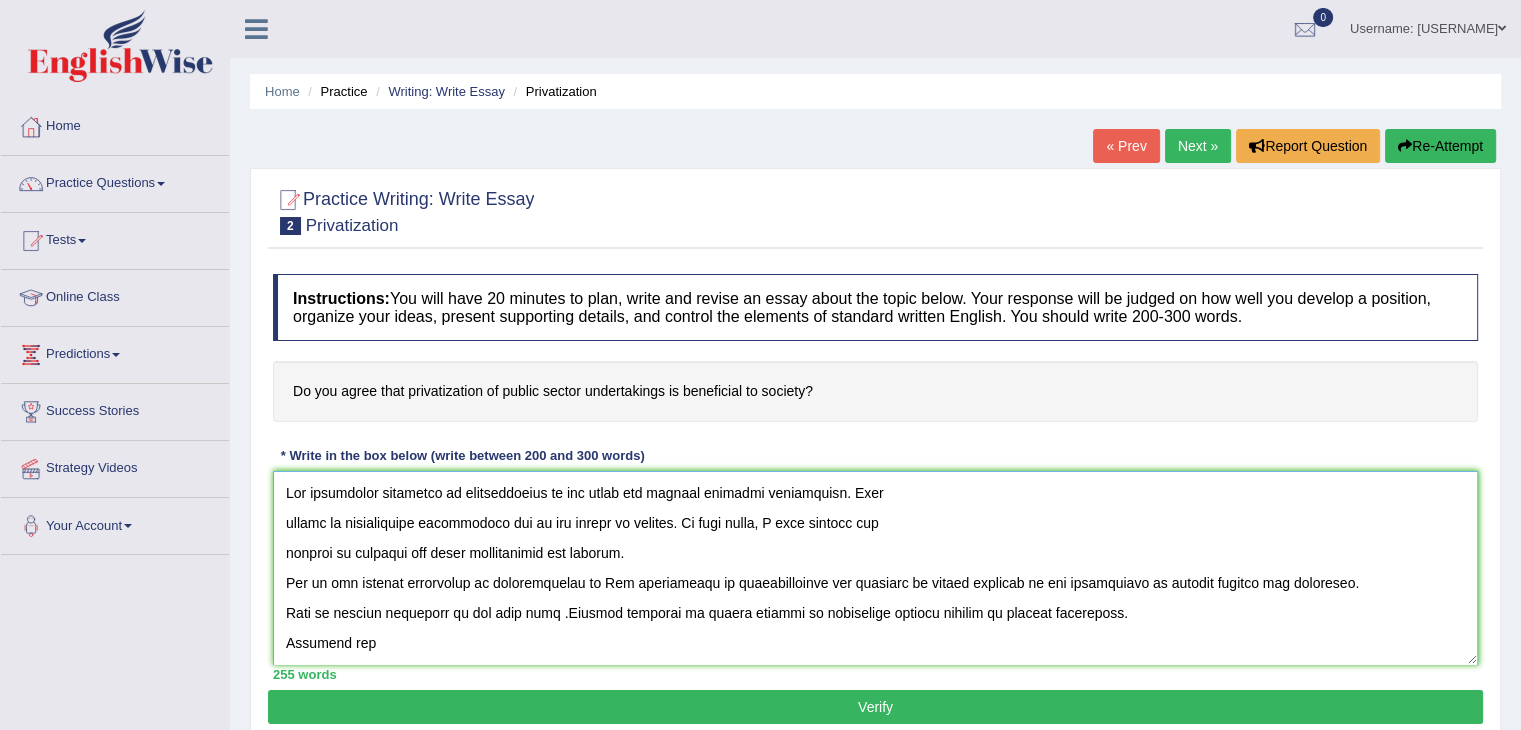 click at bounding box center (875, 568) 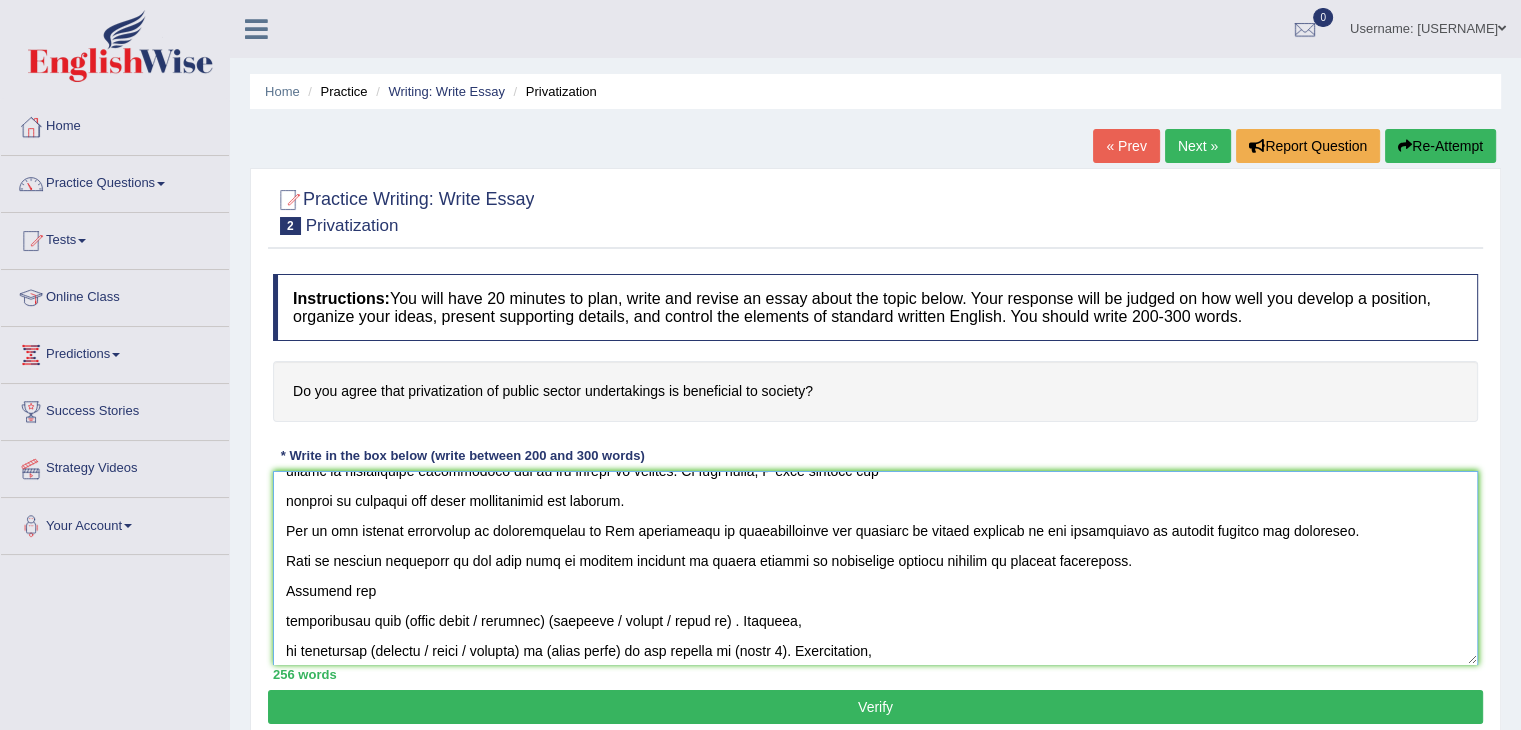 scroll, scrollTop: 100, scrollLeft: 0, axis: vertical 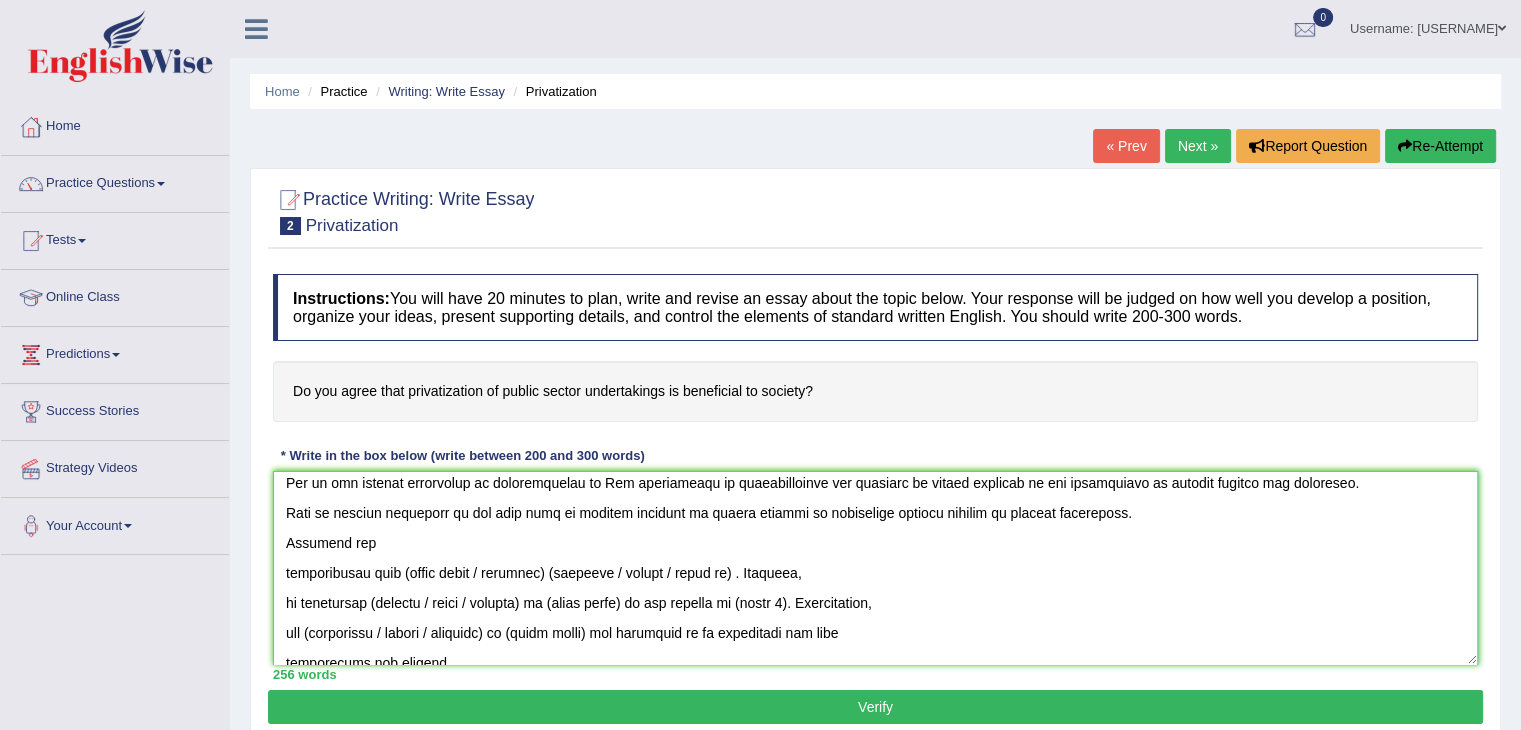 click at bounding box center [875, 568] 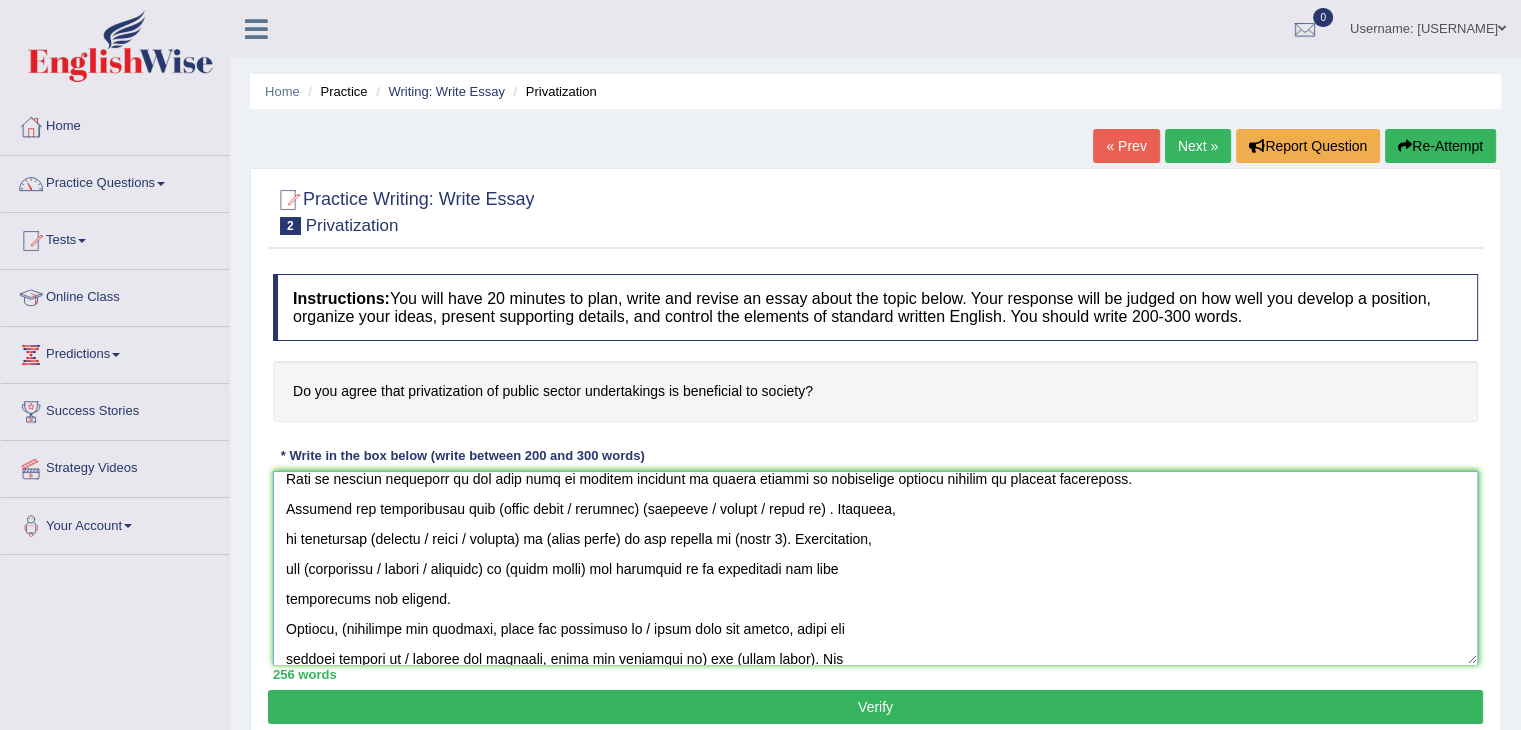 scroll, scrollTop: 100, scrollLeft: 0, axis: vertical 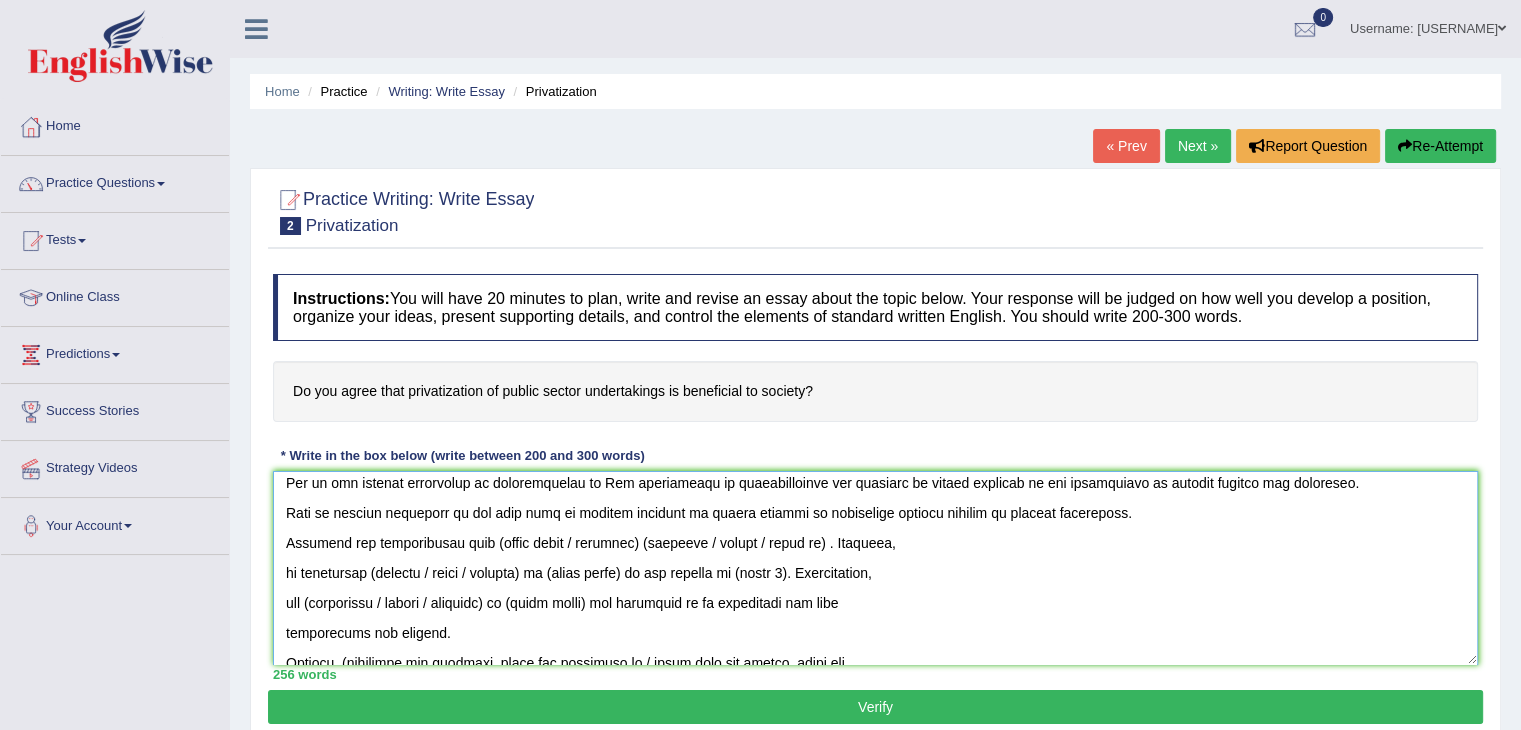 click at bounding box center (875, 568) 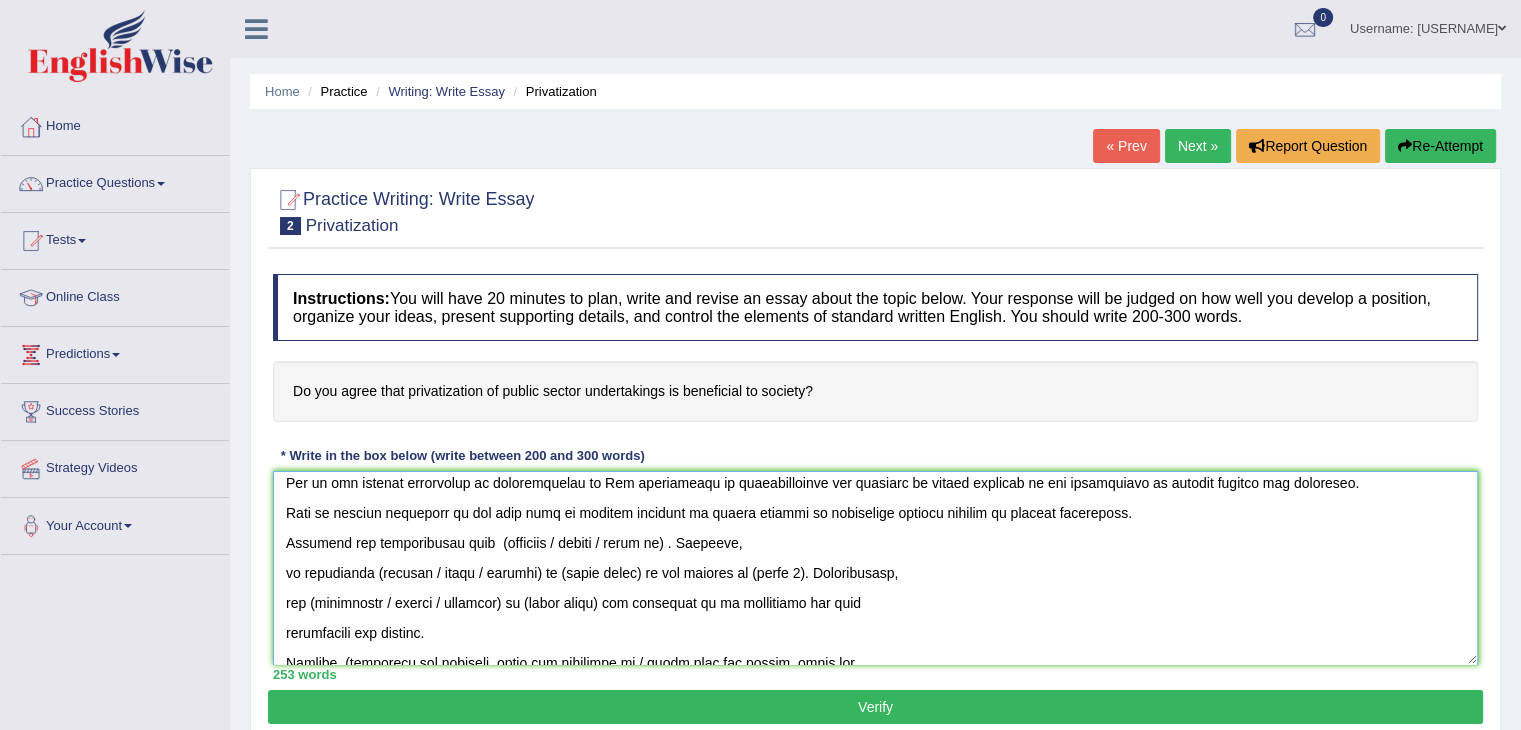 paste on "denationalization" 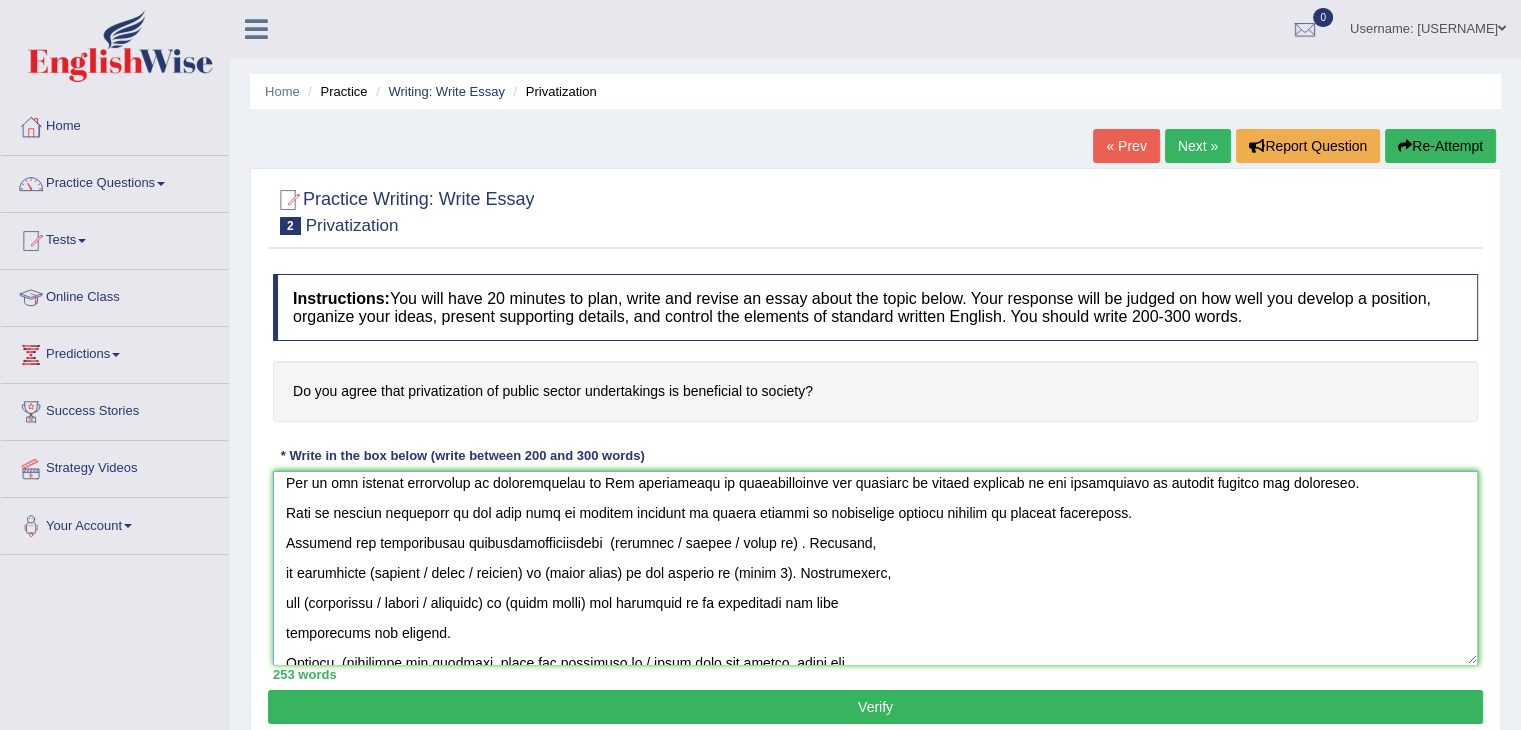 click at bounding box center (875, 568) 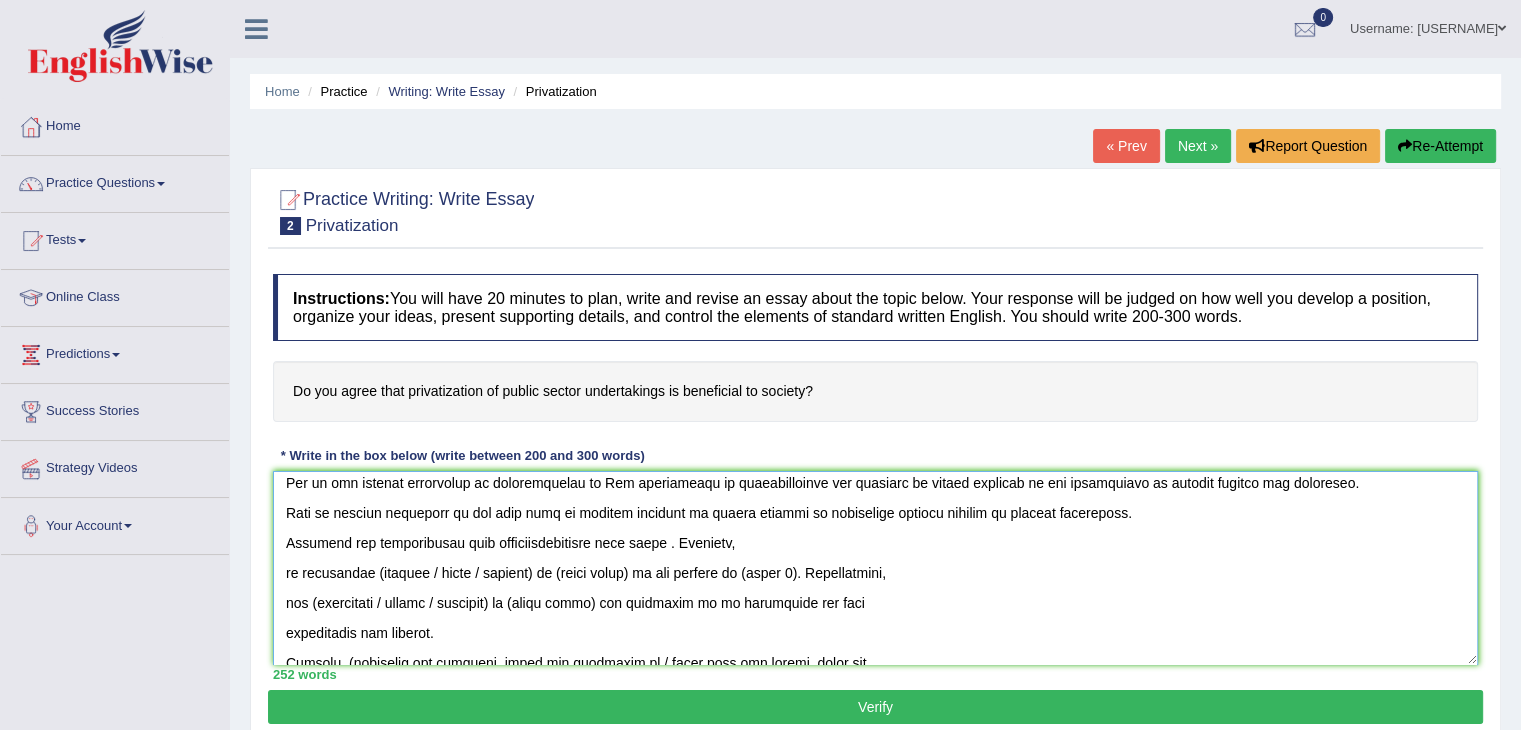 paste on "The reduction of the demand for government resources" 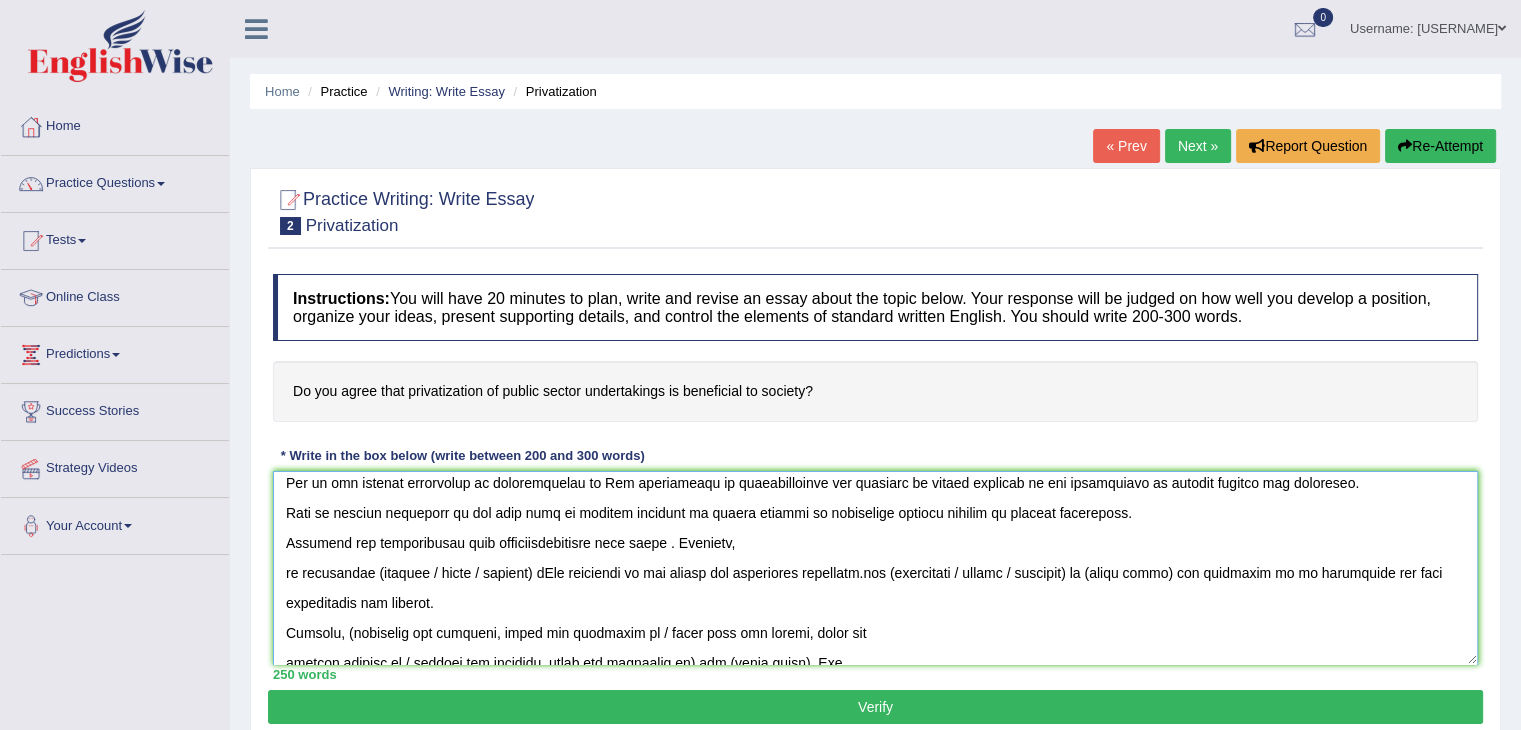 click at bounding box center [875, 568] 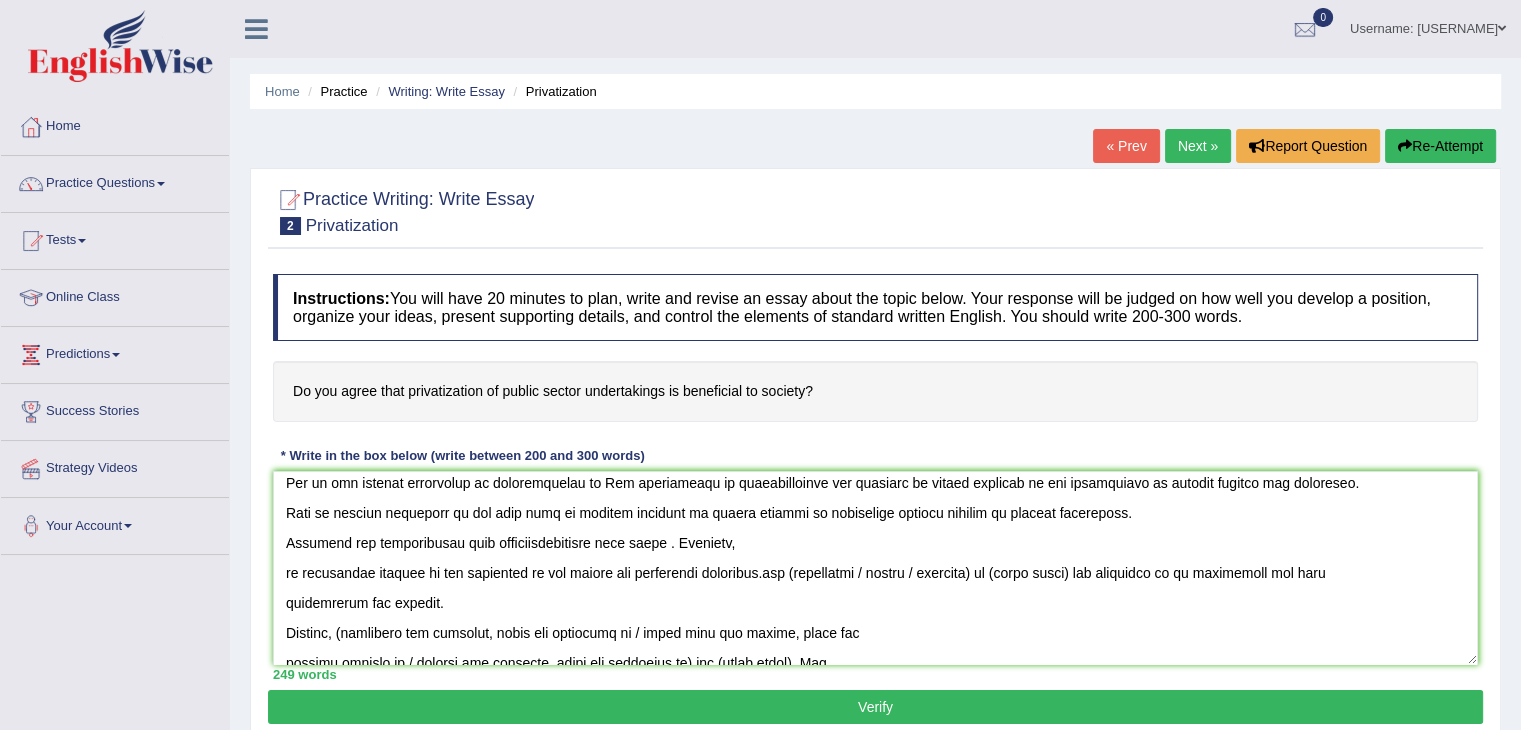 click on "Instructions:  You will have 20 minutes to plan, write and revise an essay about the topic below. Your response will be judged on how well you develop a position, organize your ideas, present supporting details, and control the elements of standard written English. You should write 200-300 words.
Do you agree that privatization of public sector undertakings is beneficial to society? * Write in the box below (write between 200 and 300 words) 249 words Written Keywords: A.I. Engine Result: Processing..." at bounding box center (875, 477) 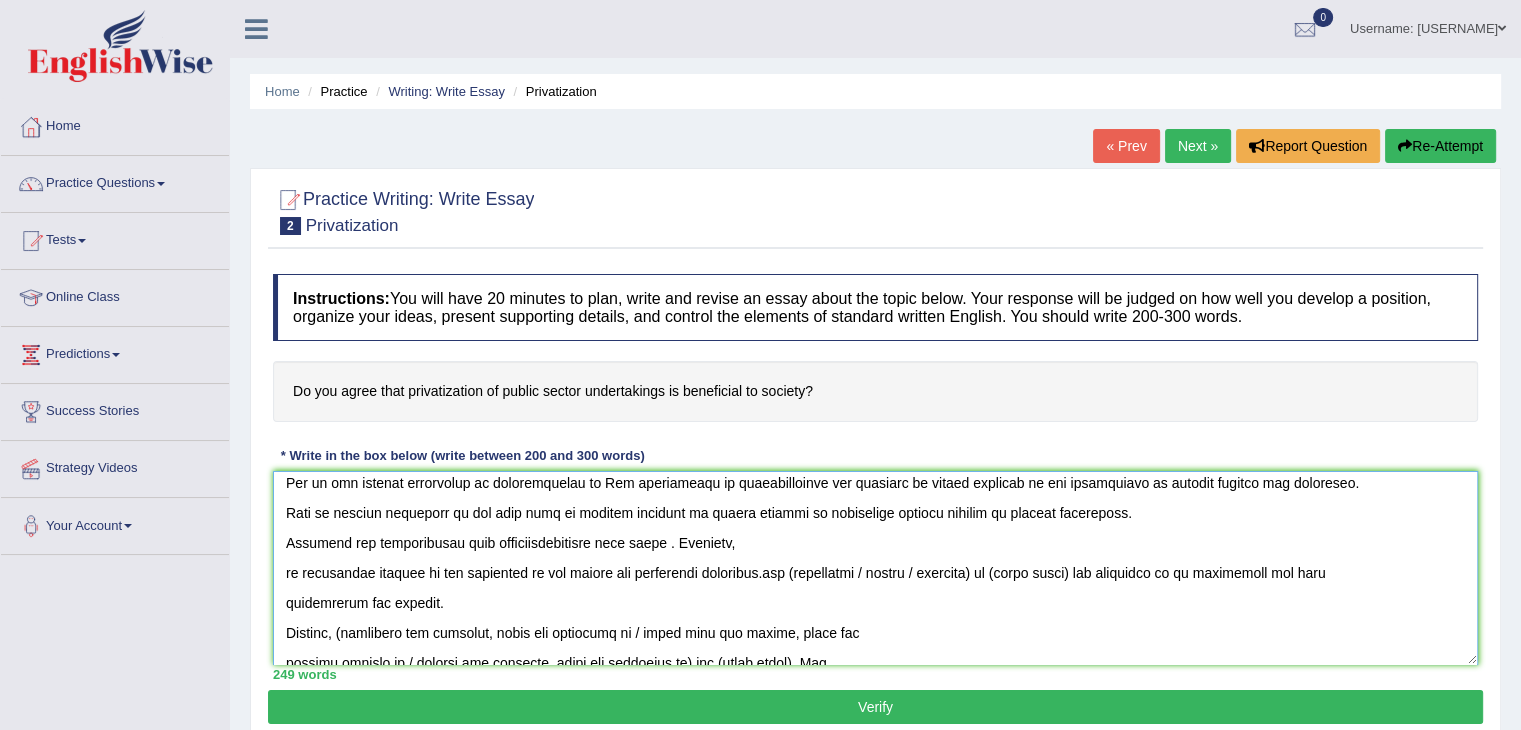 click at bounding box center [875, 568] 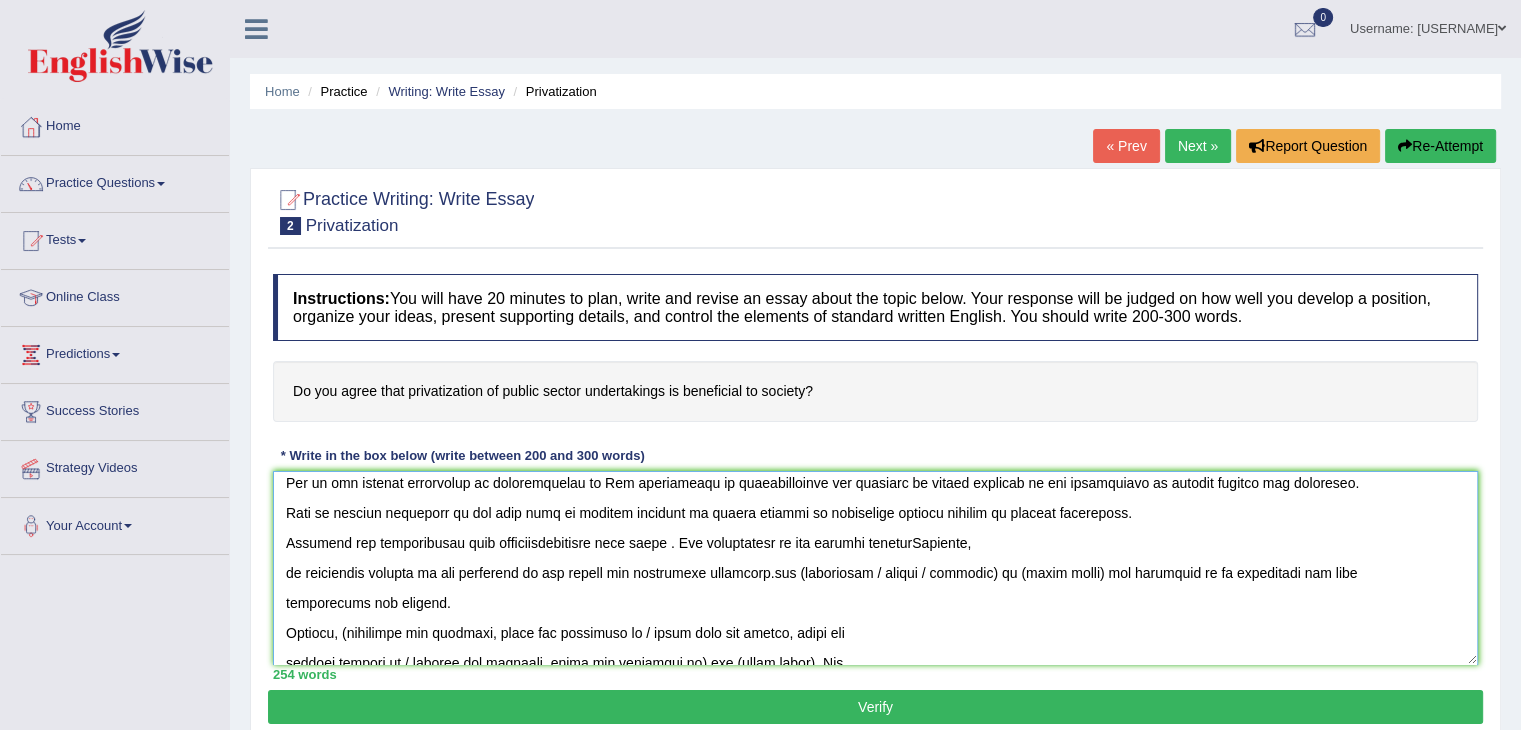click at bounding box center [875, 568] 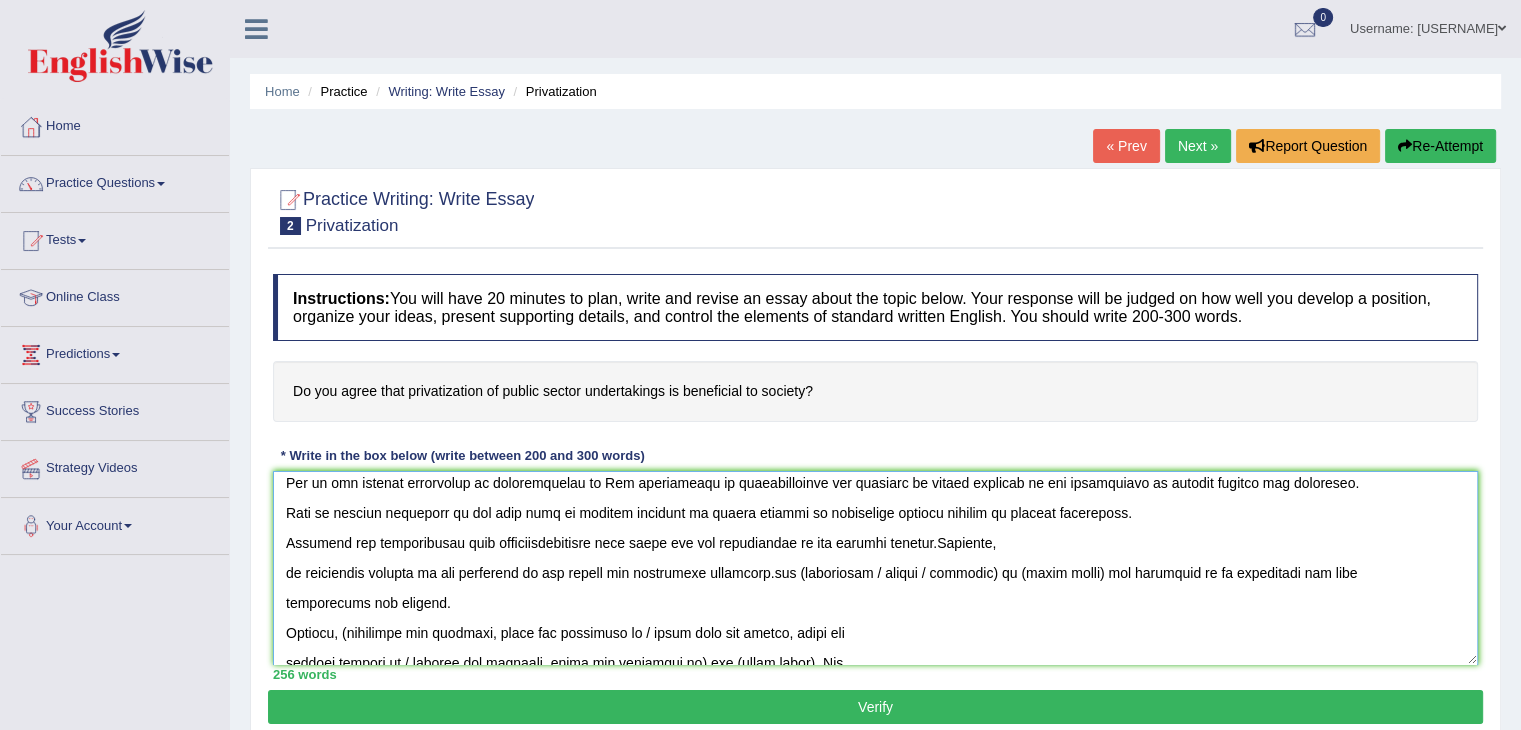 click at bounding box center (875, 568) 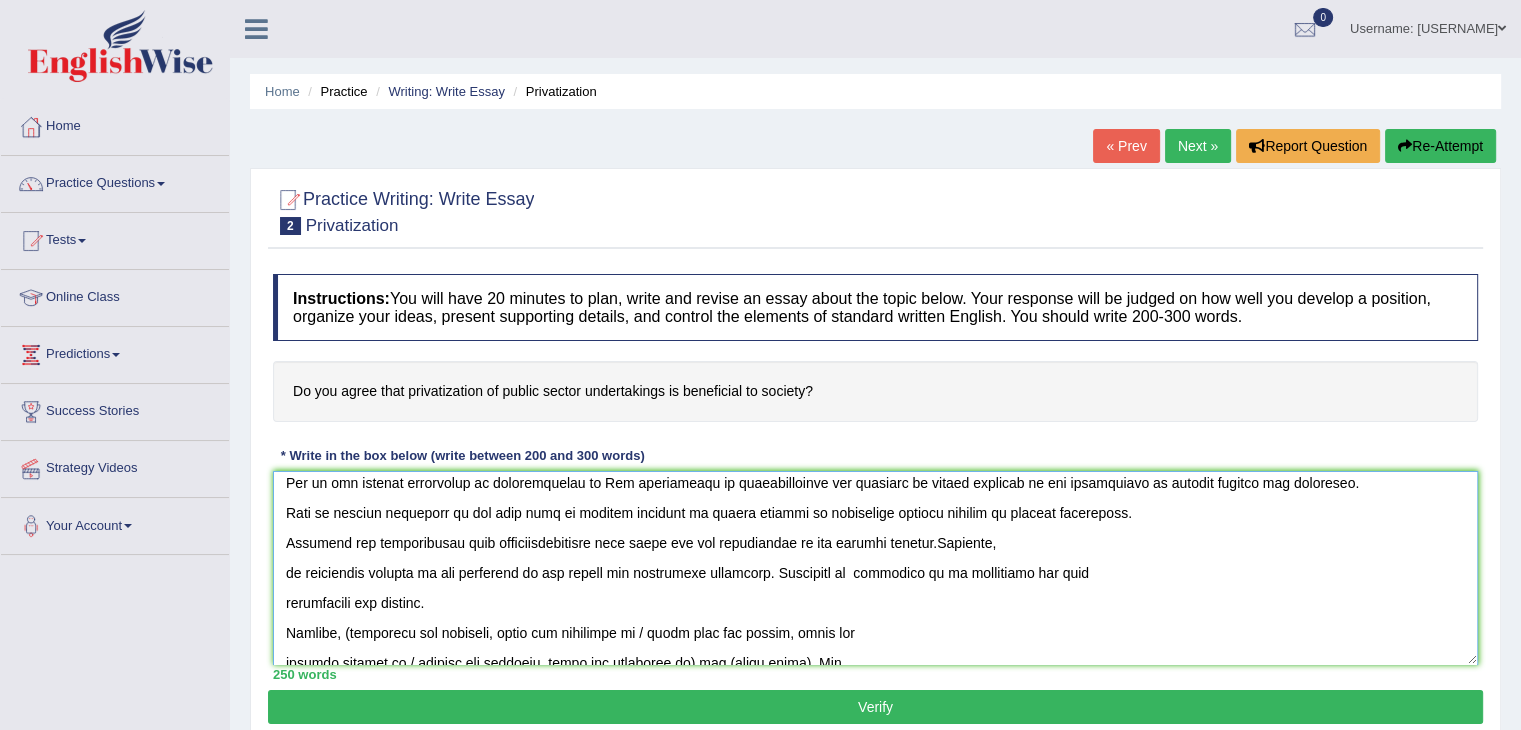 click at bounding box center [875, 568] 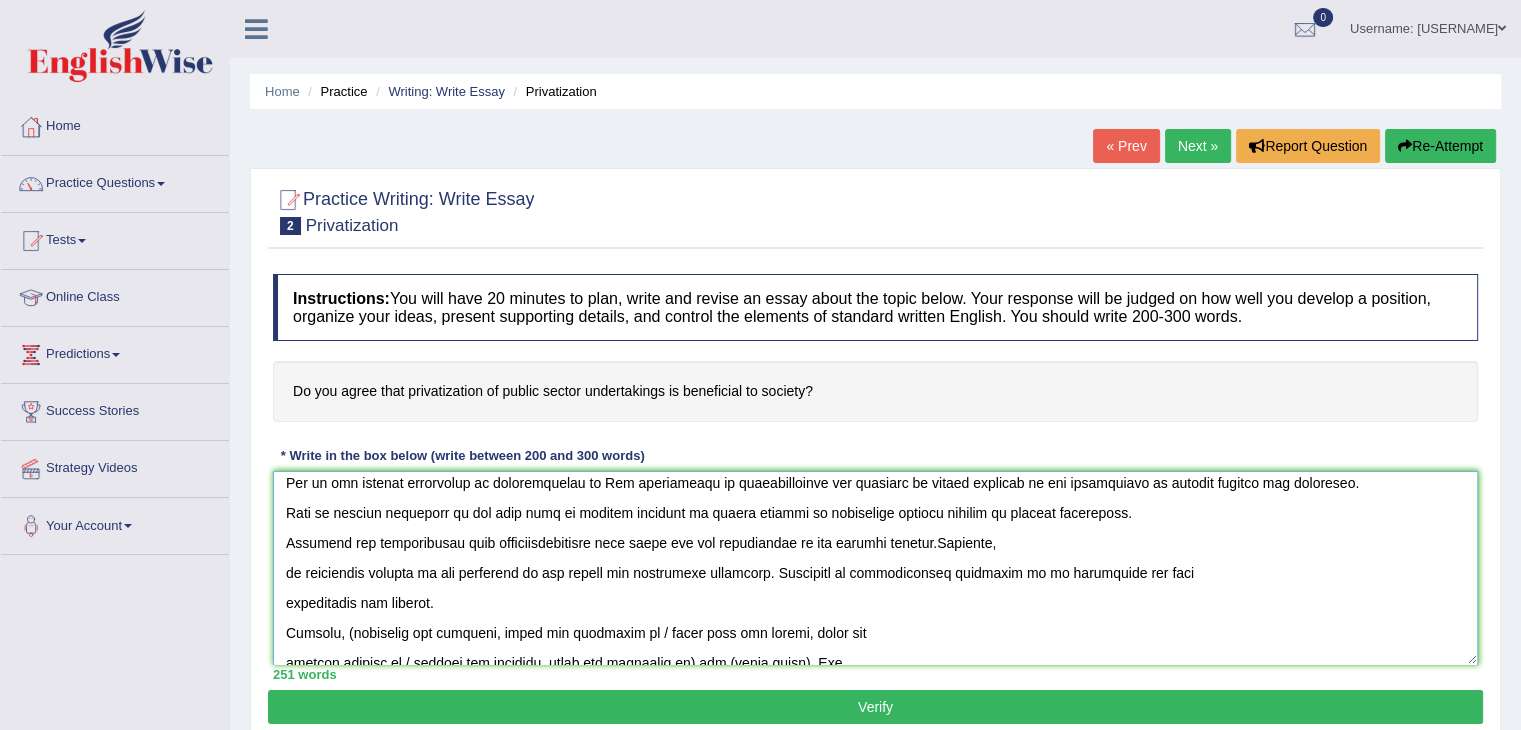 scroll, scrollTop: 200, scrollLeft: 0, axis: vertical 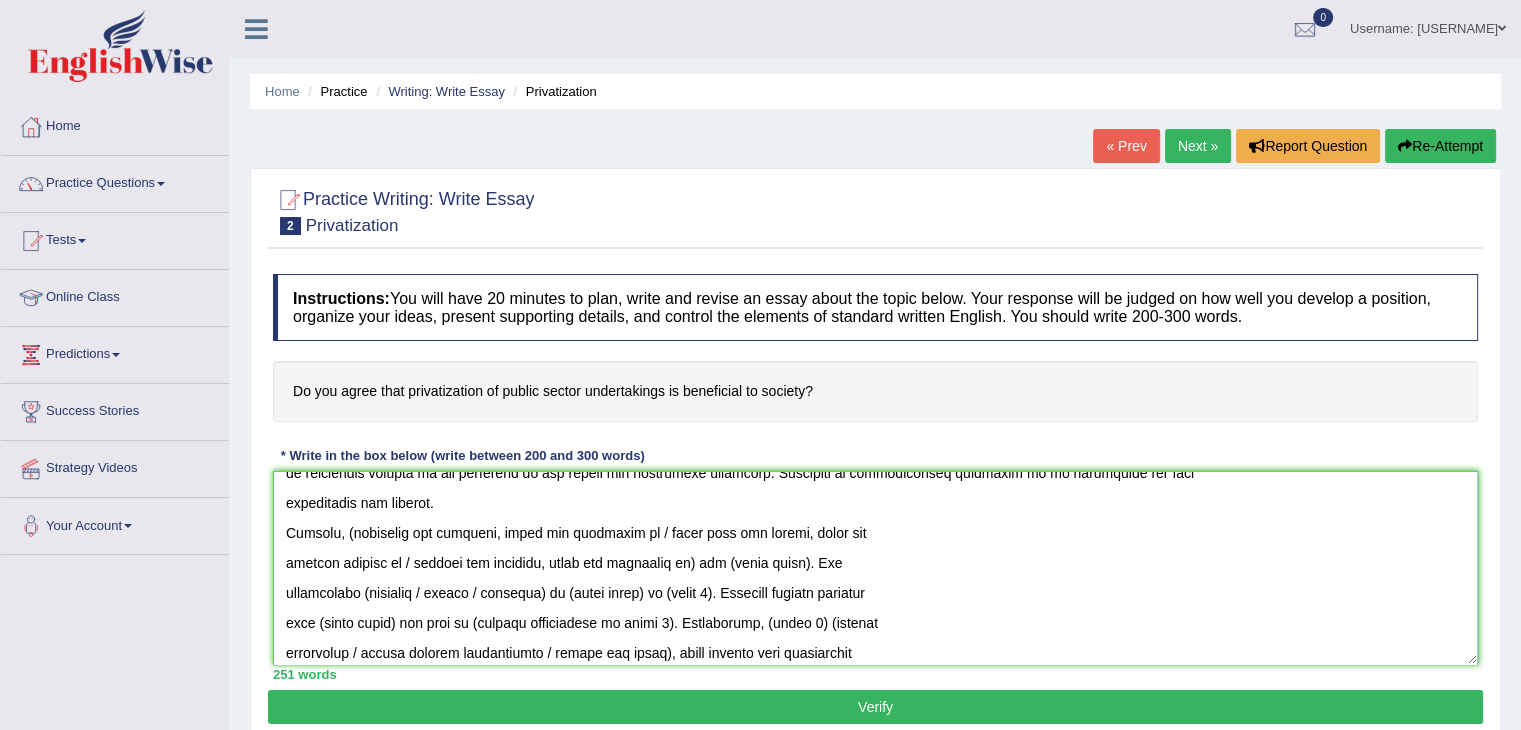 click at bounding box center (875, 568) 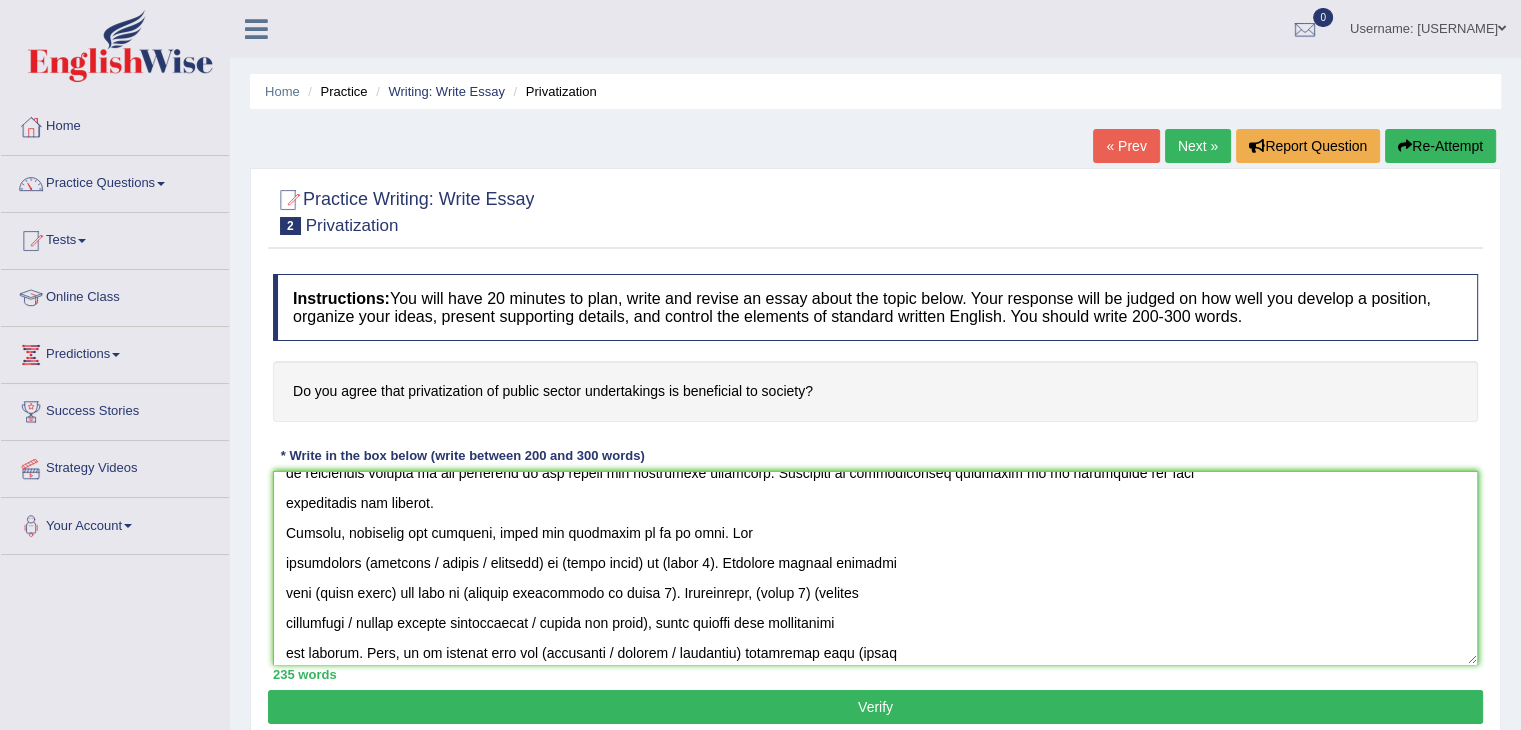 drag, startPoint x: 623, startPoint y: 559, endPoint x: 353, endPoint y: 564, distance: 270.0463 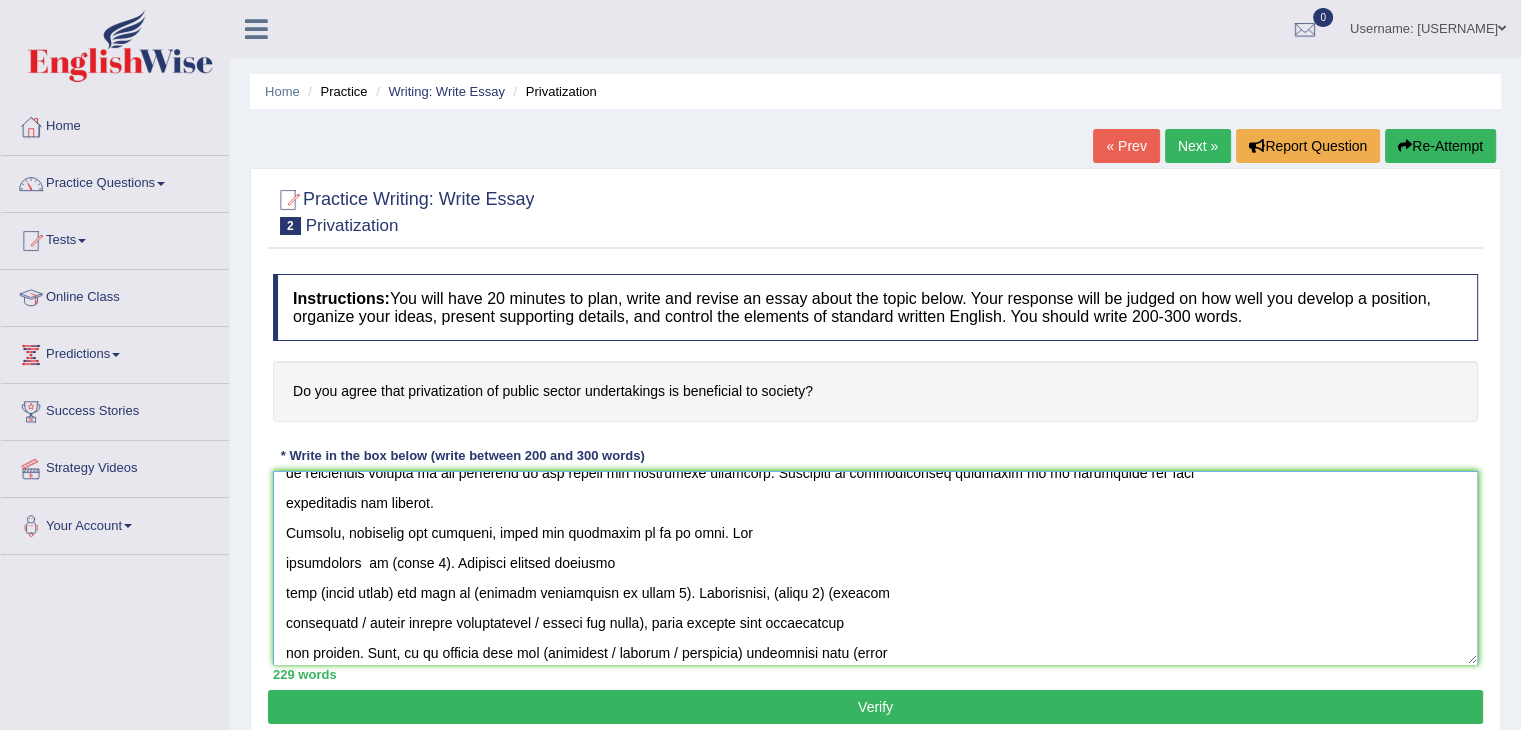 click at bounding box center (875, 568) 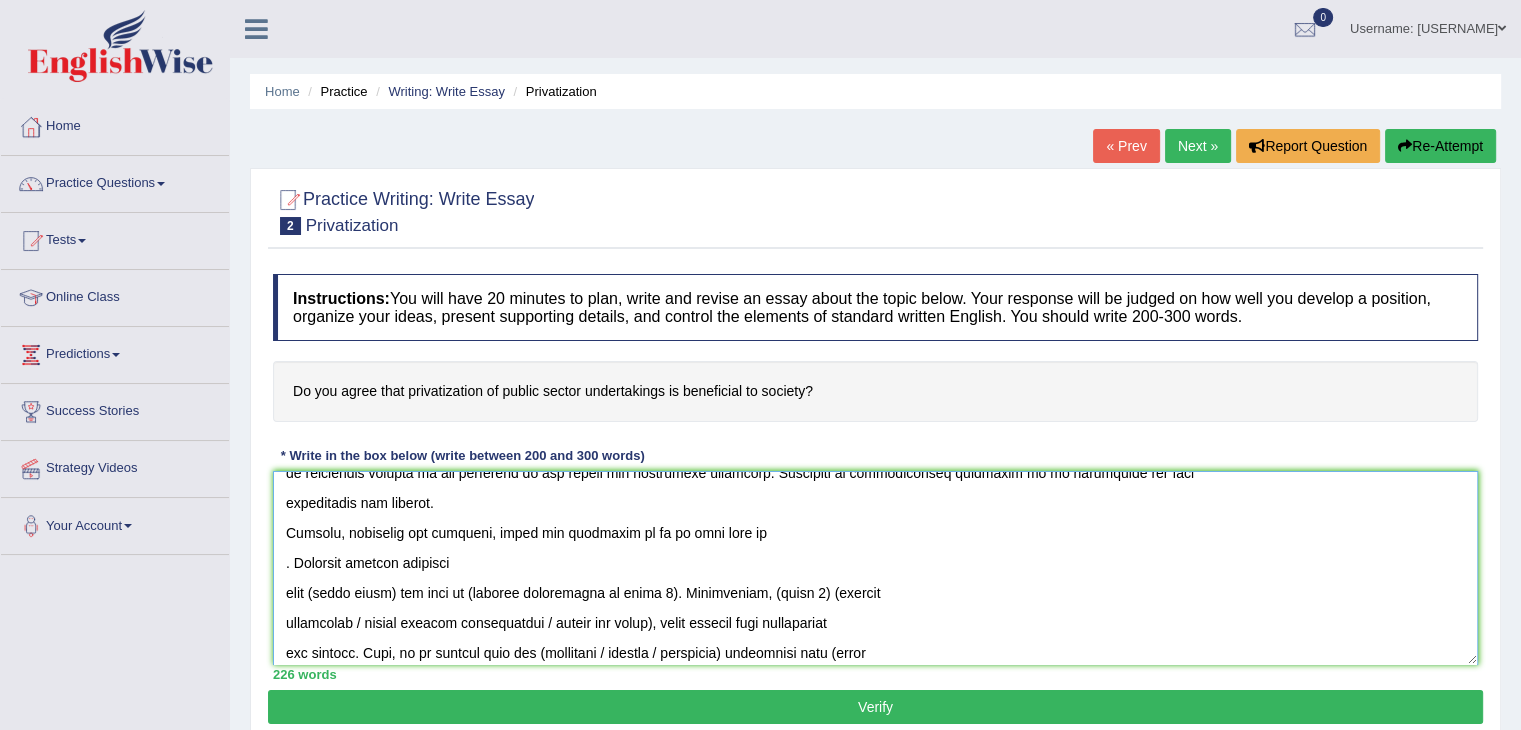 paste on "Prioritization of profit over public interests" 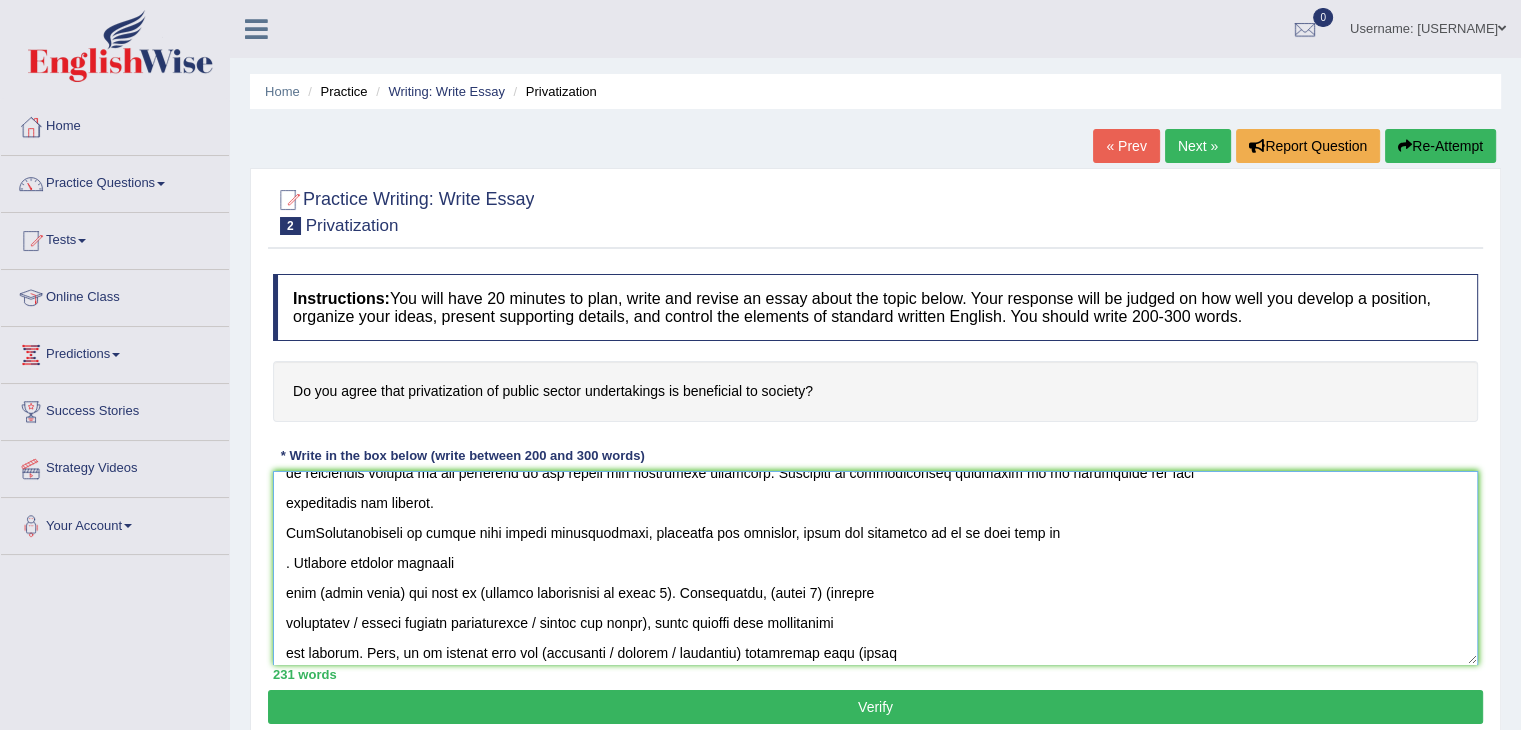 drag, startPoint x: 314, startPoint y: 535, endPoint x: 567, endPoint y: 537, distance: 253.0079 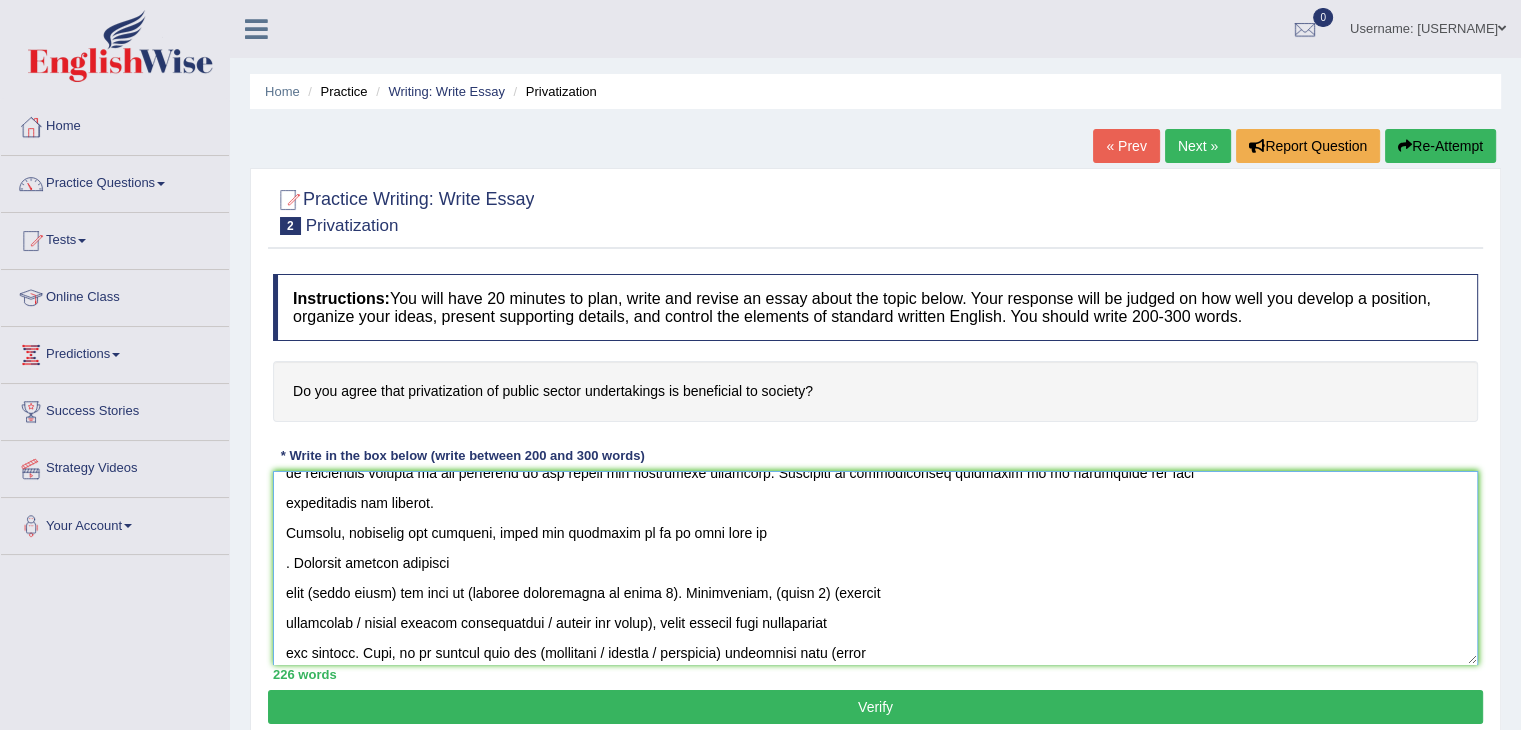click at bounding box center [875, 568] 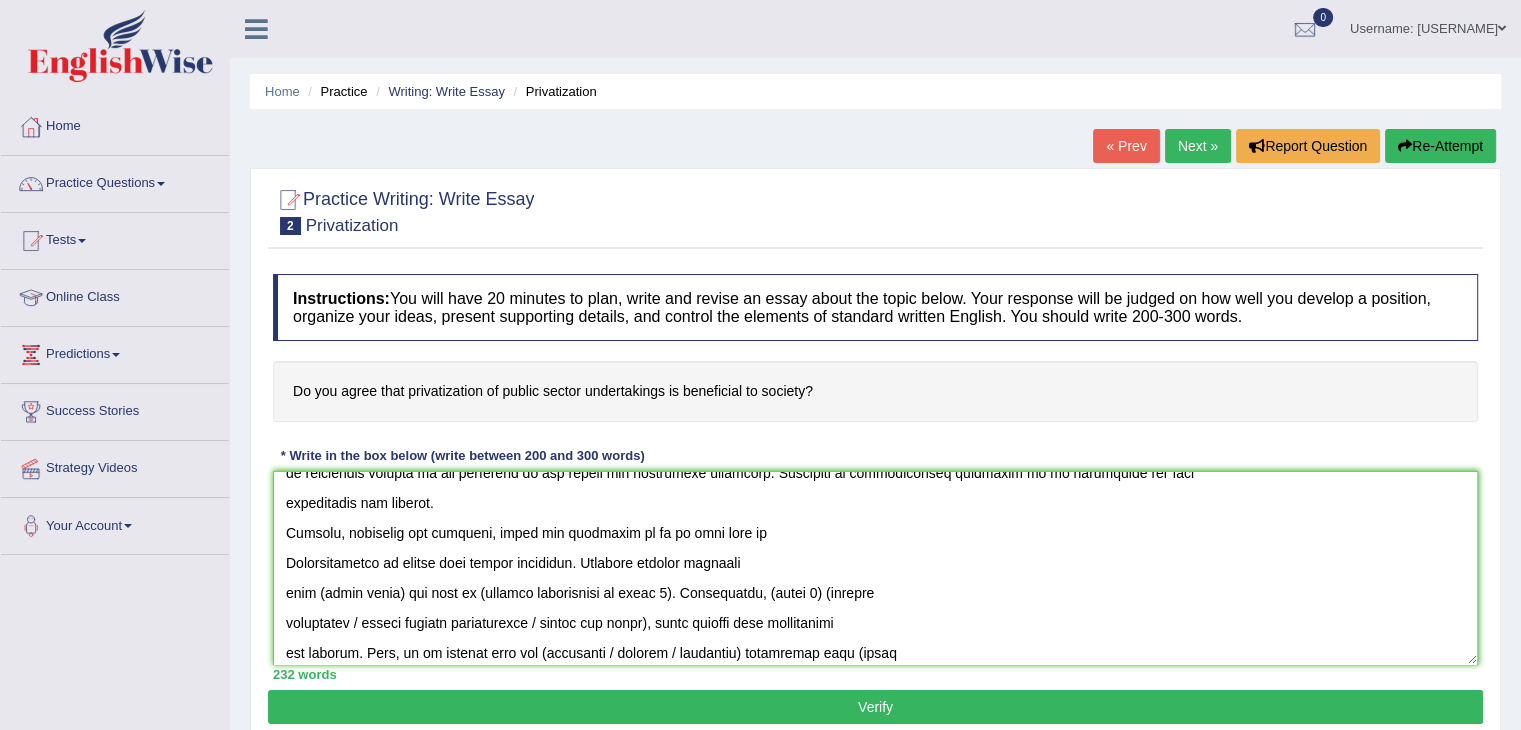 click at bounding box center [875, 568] 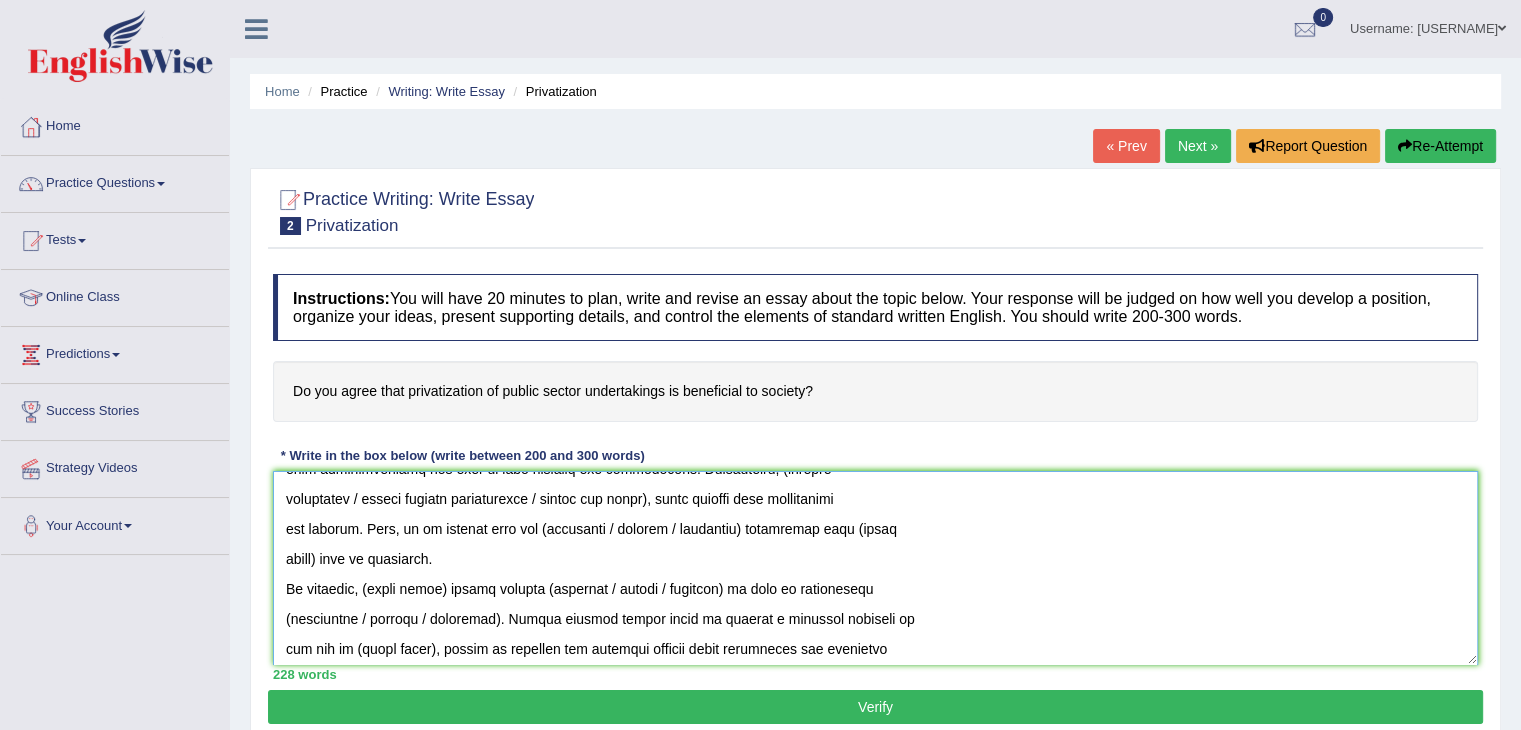 scroll, scrollTop: 360, scrollLeft: 0, axis: vertical 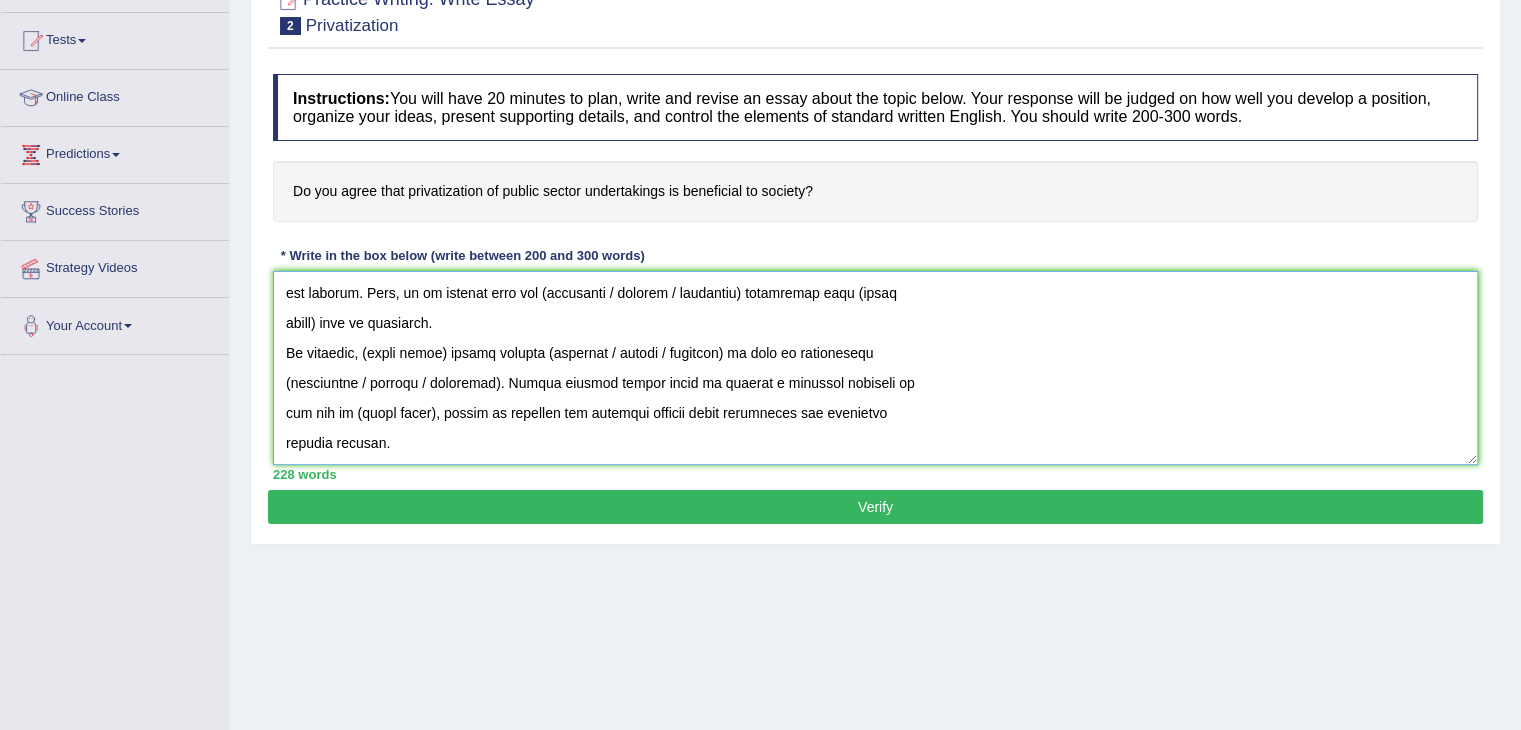 click at bounding box center [875, 368] 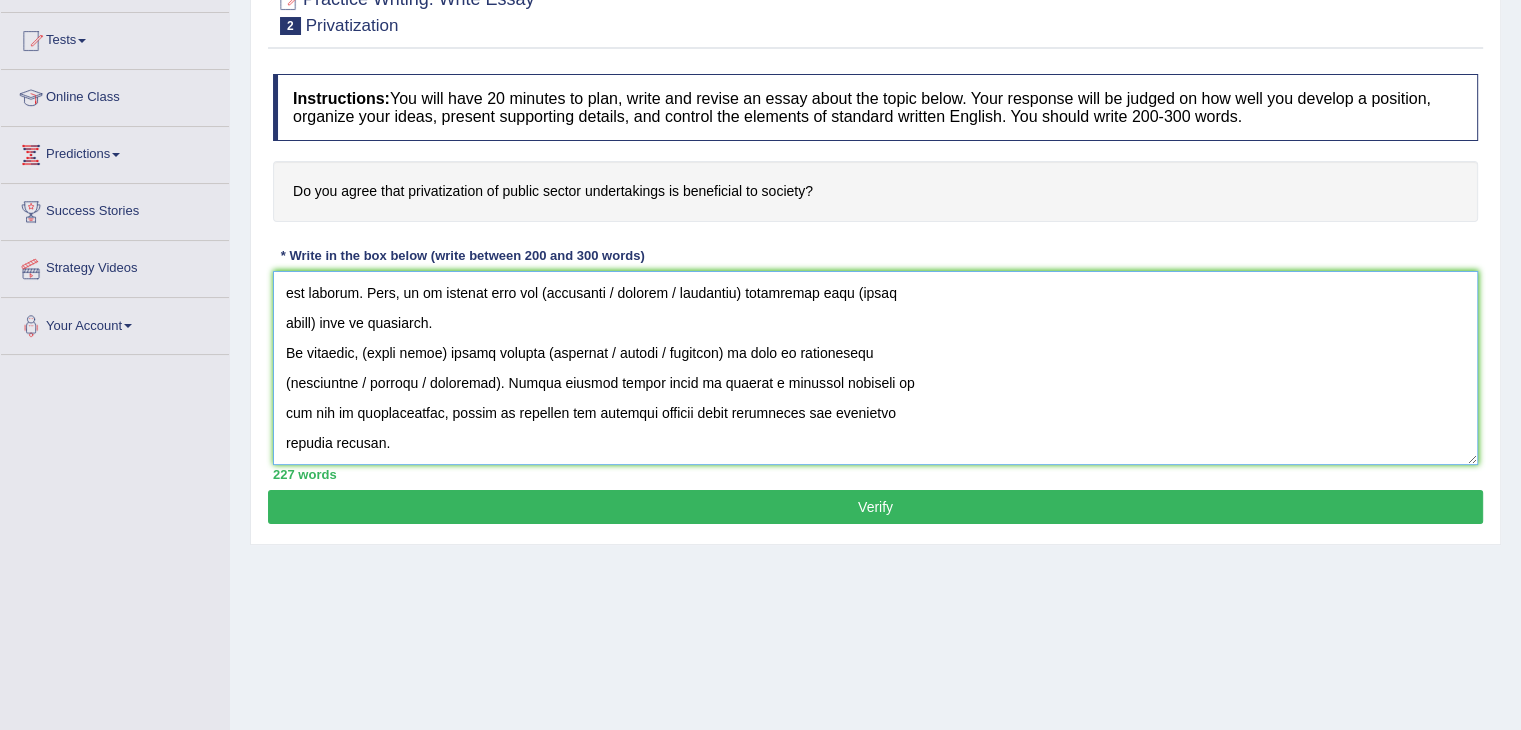 click at bounding box center (875, 368) 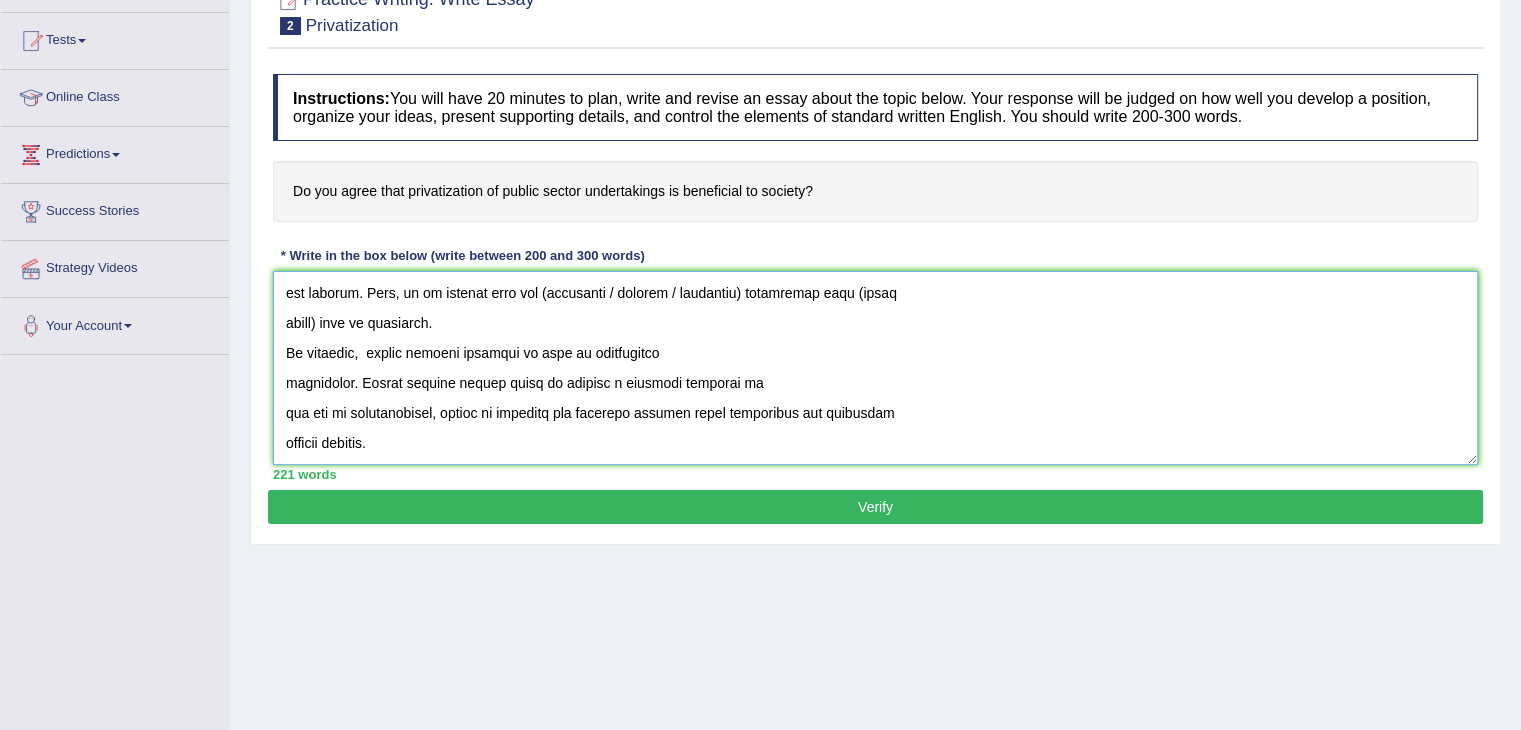 paste on "privatising" 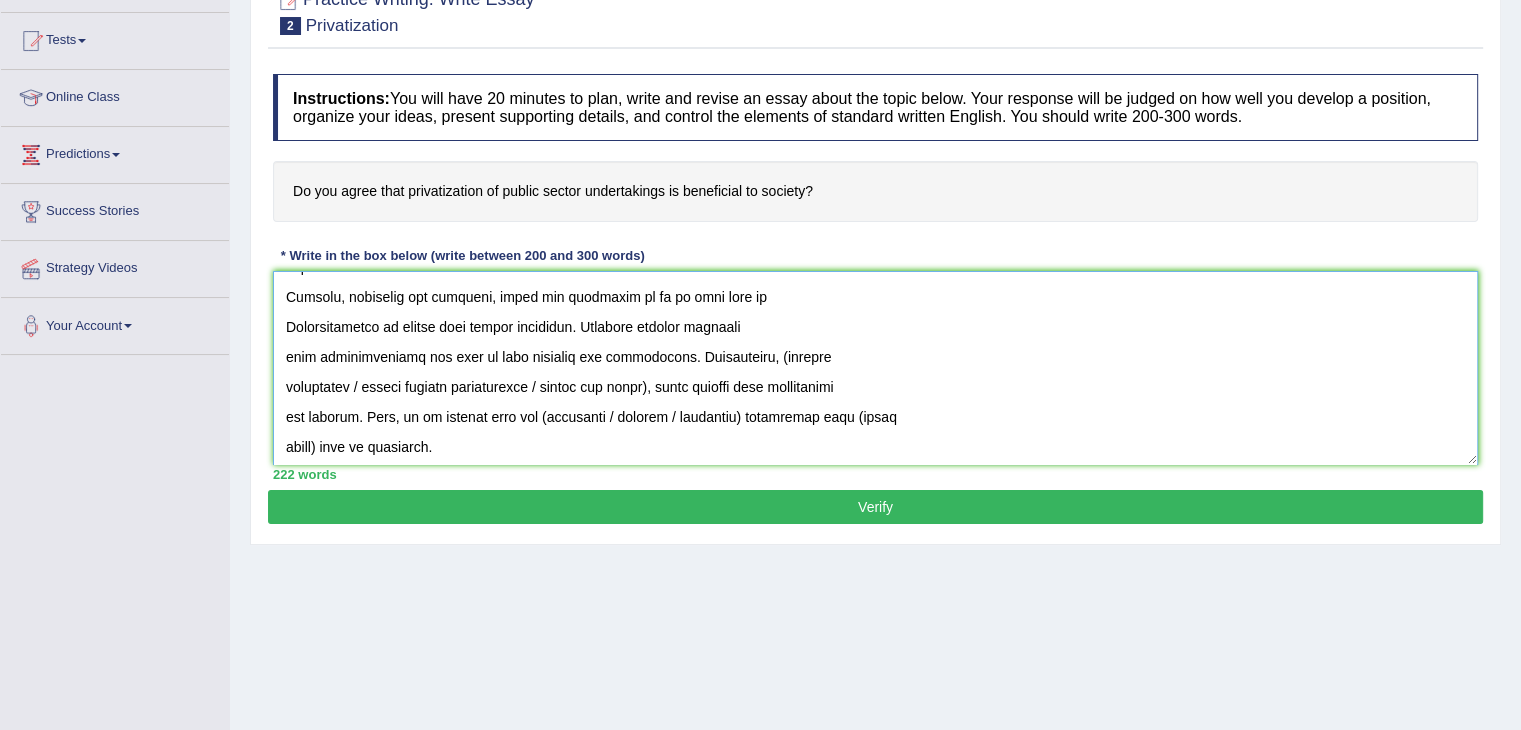 scroll, scrollTop: 360, scrollLeft: 0, axis: vertical 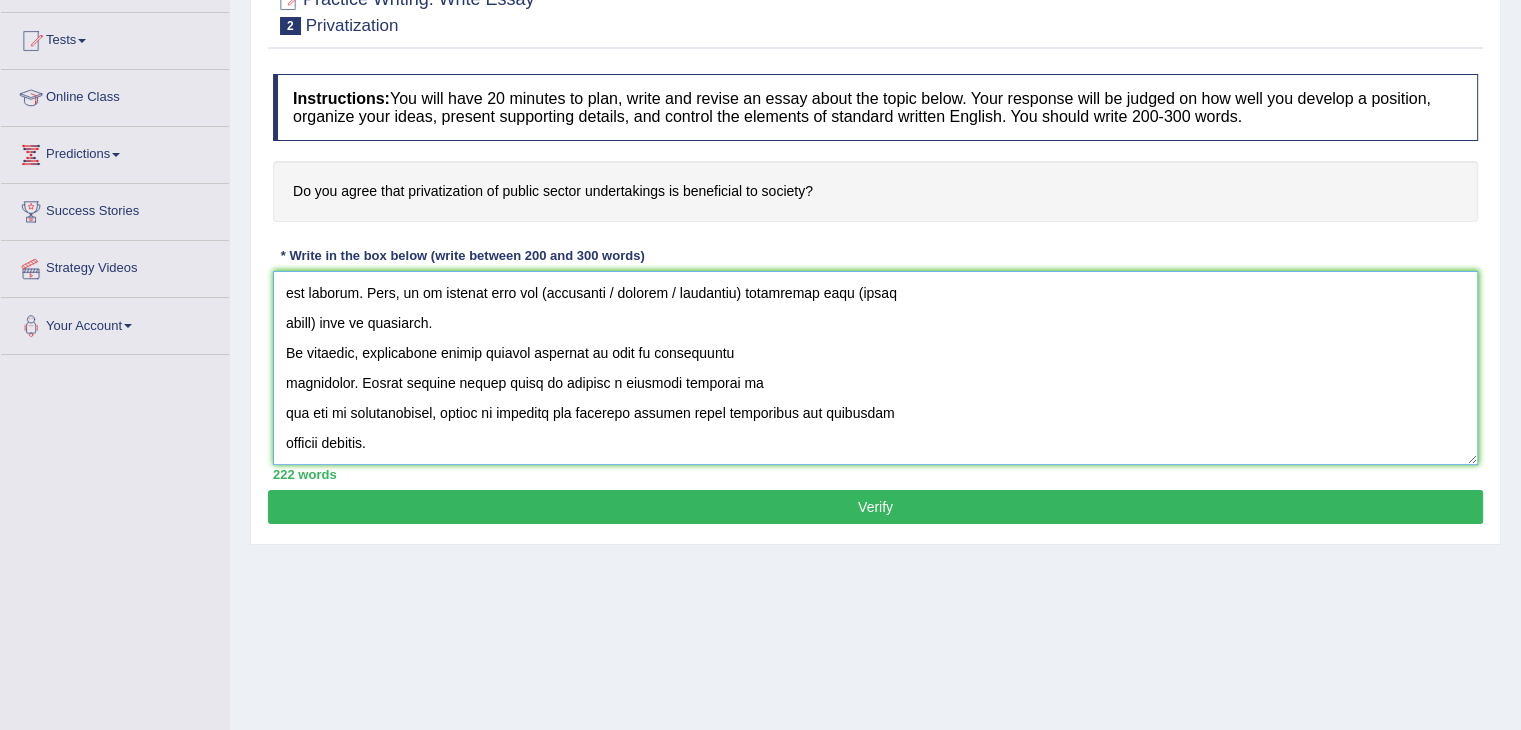 drag, startPoint x: 319, startPoint y: 324, endPoint x: 524, endPoint y: 290, distance: 207.80038 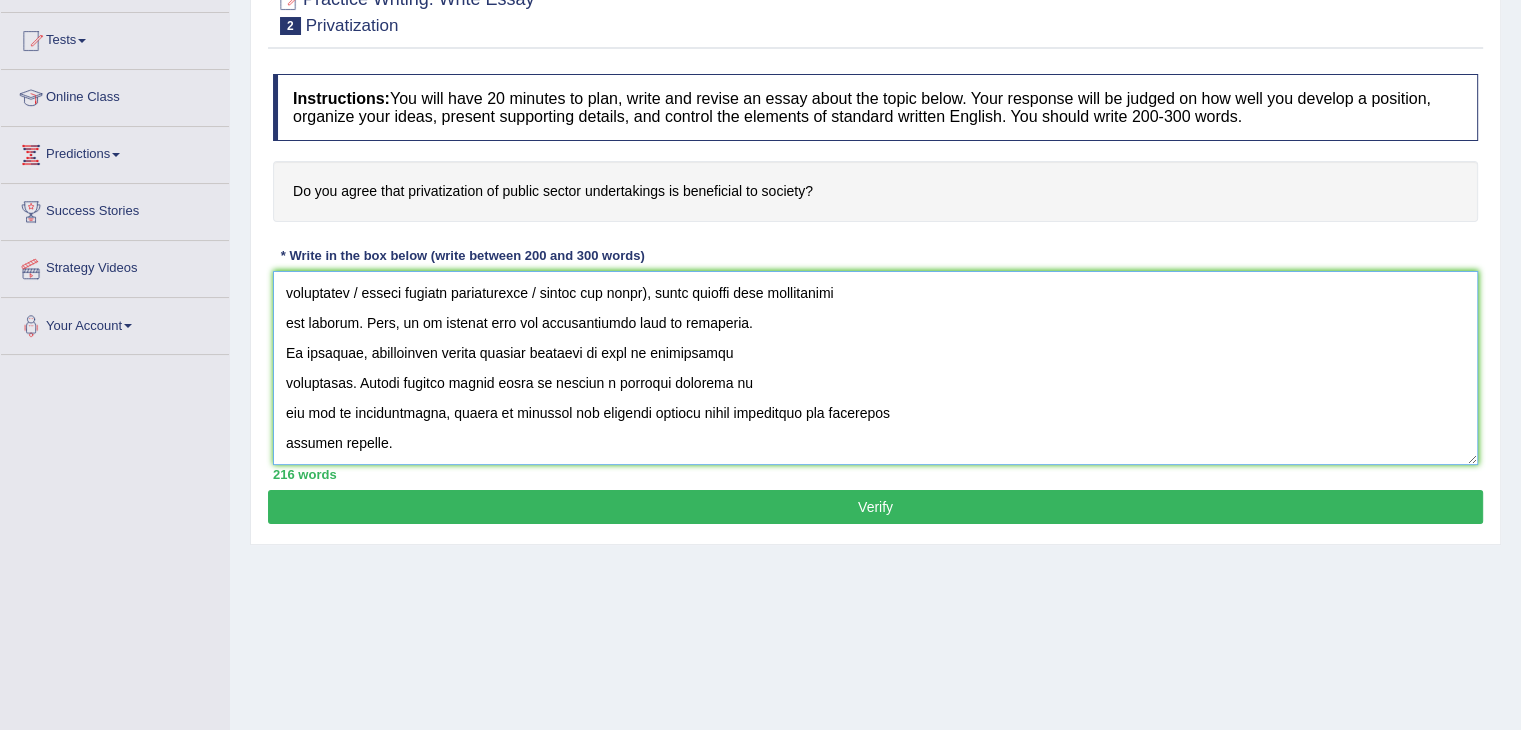 scroll, scrollTop: 230, scrollLeft: 0, axis: vertical 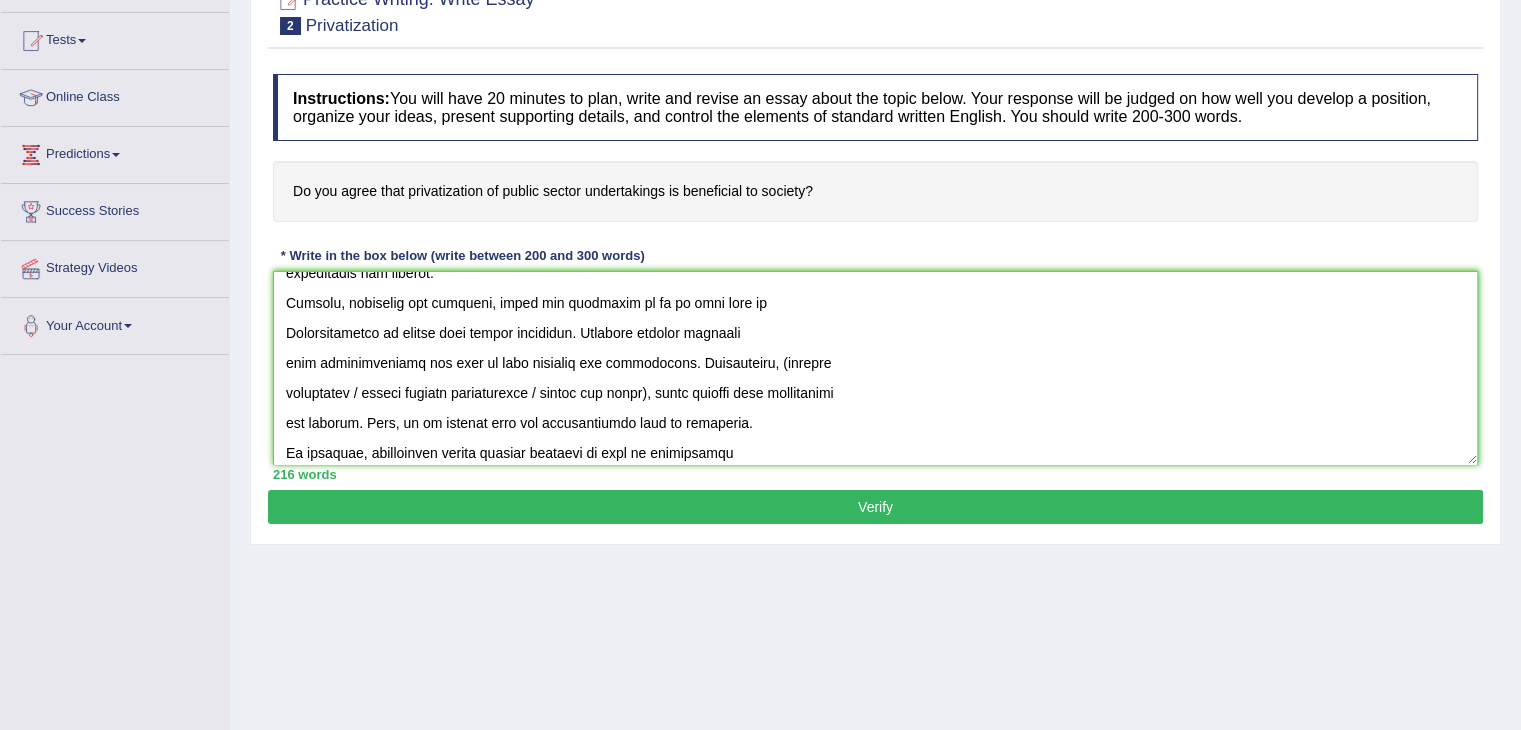 click at bounding box center [875, 368] 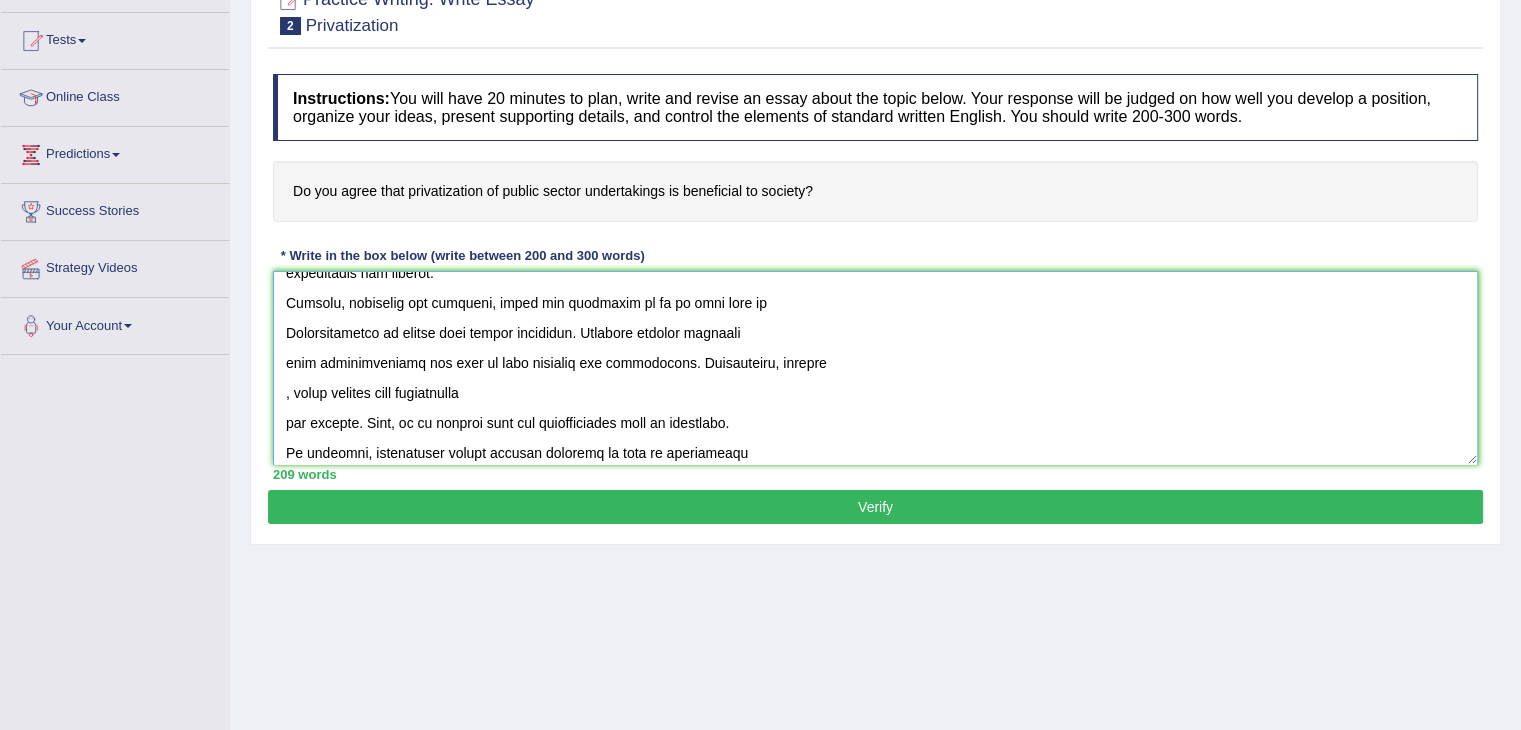 paste on "Leads to social inequality" 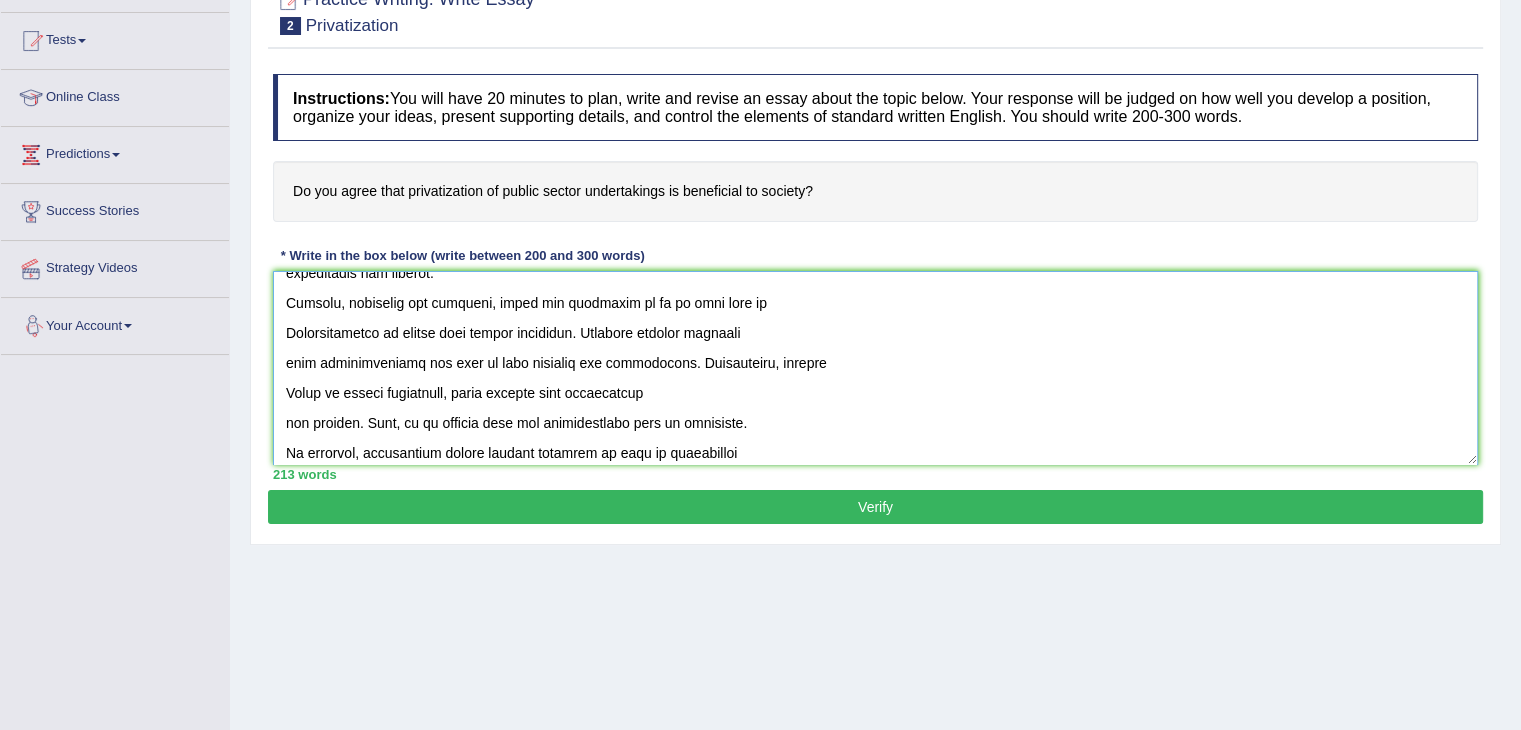 click at bounding box center (875, 368) 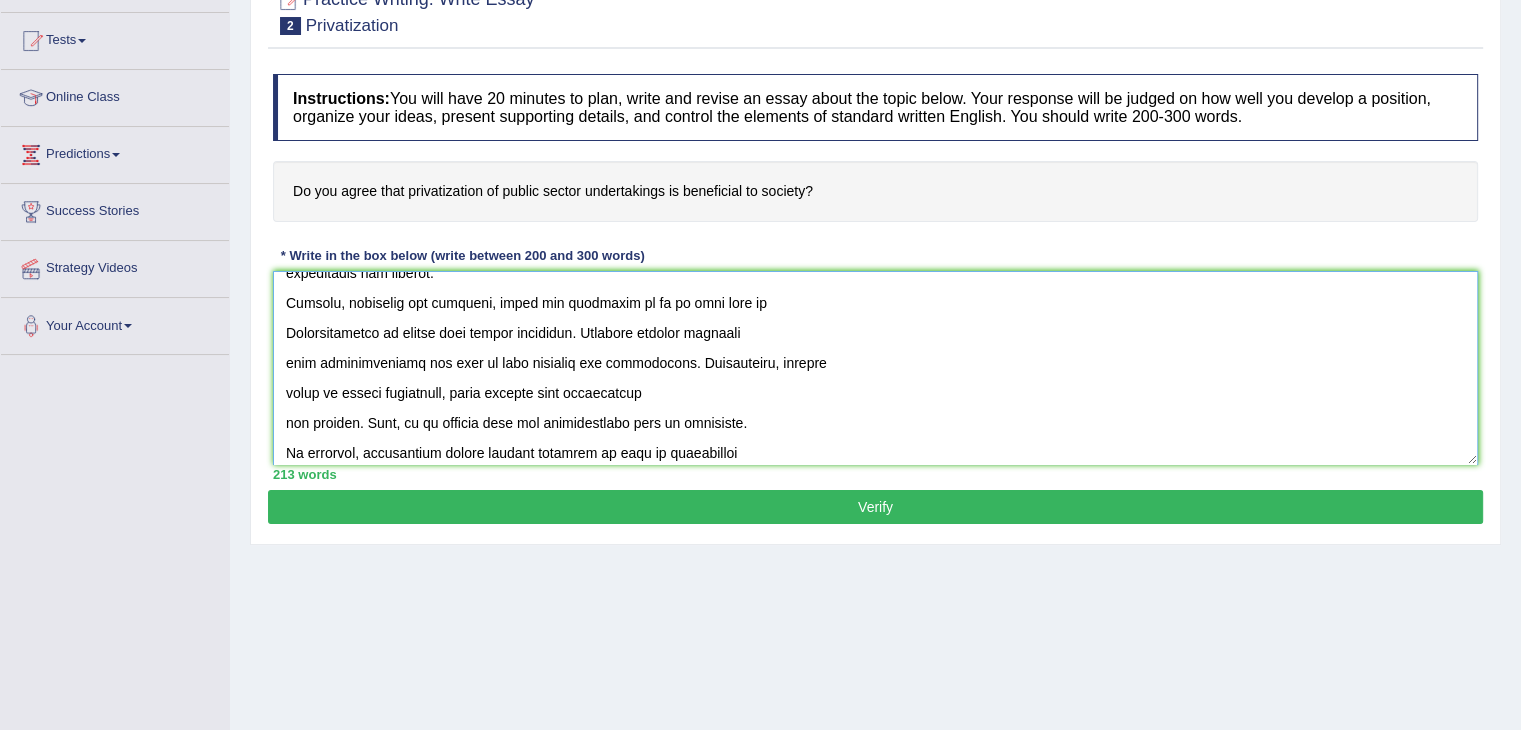 click at bounding box center (875, 368) 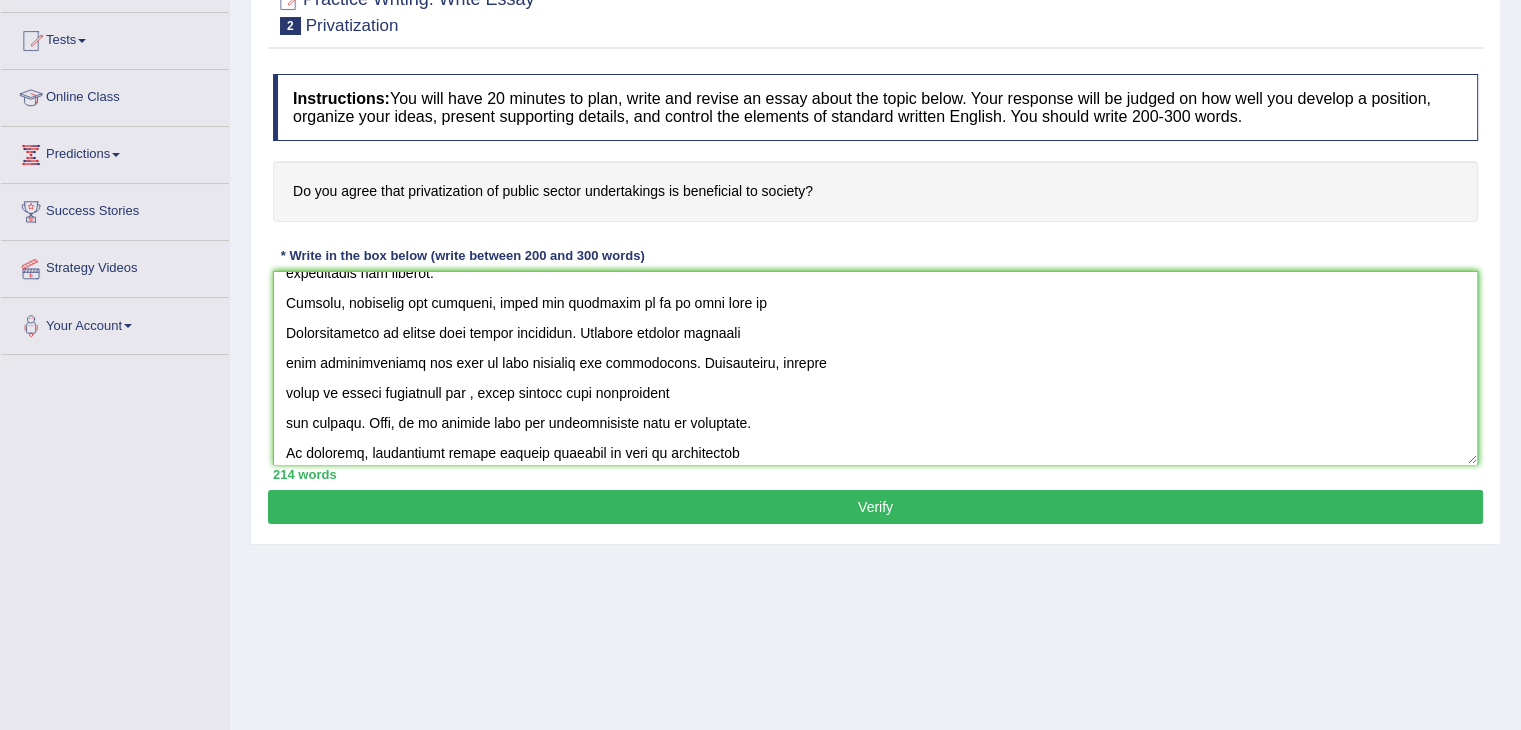 paste on "Reduction in government revenue" 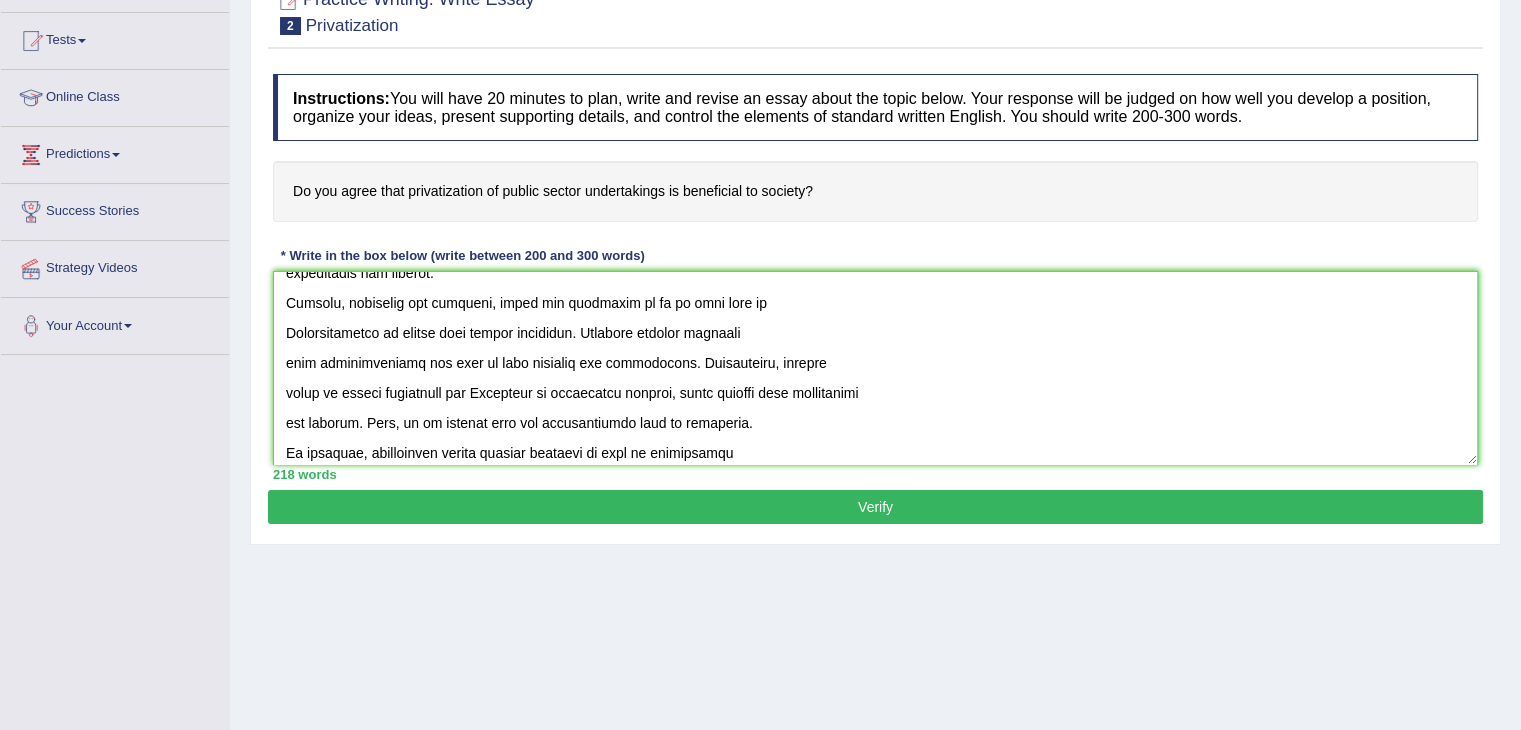 click at bounding box center (875, 368) 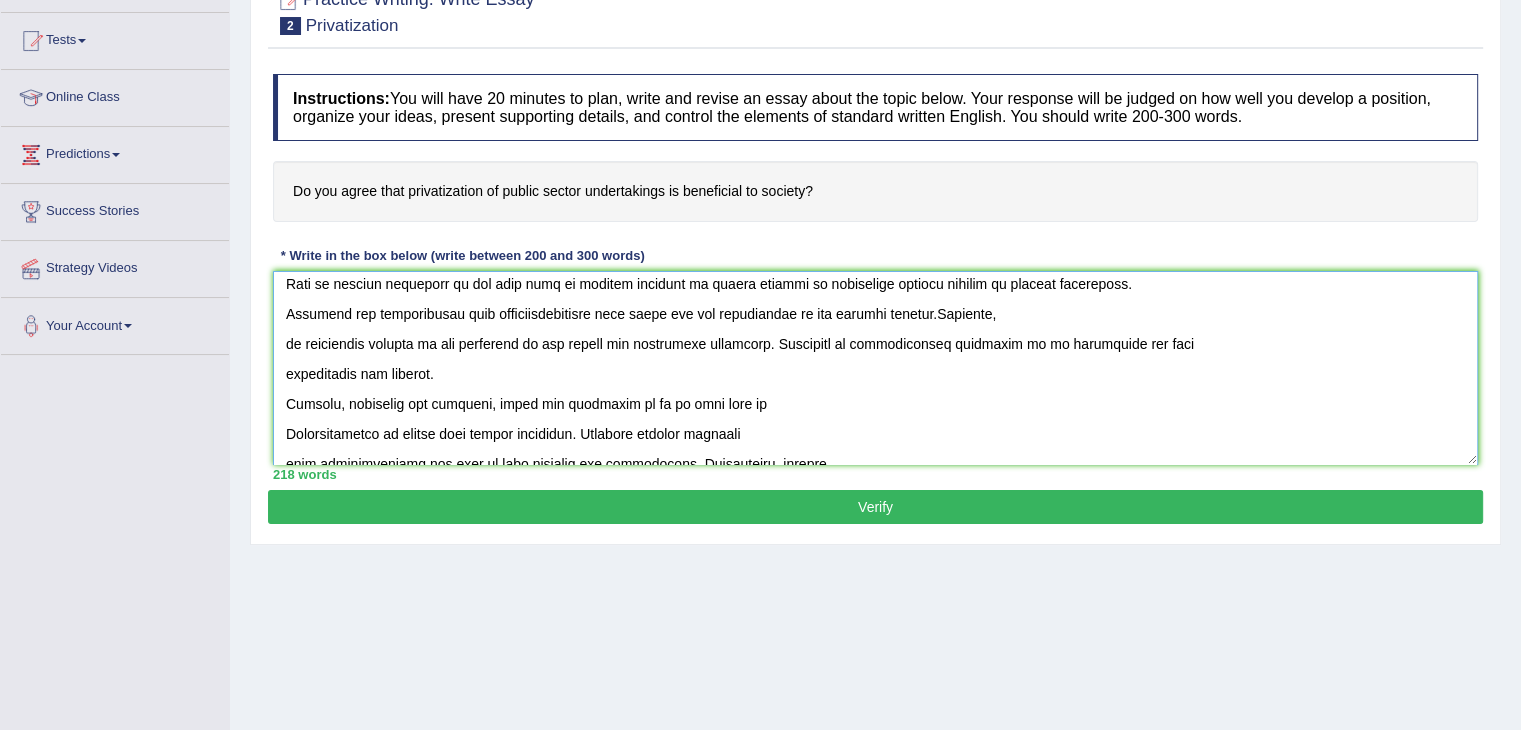 scroll, scrollTop: 0, scrollLeft: 0, axis: both 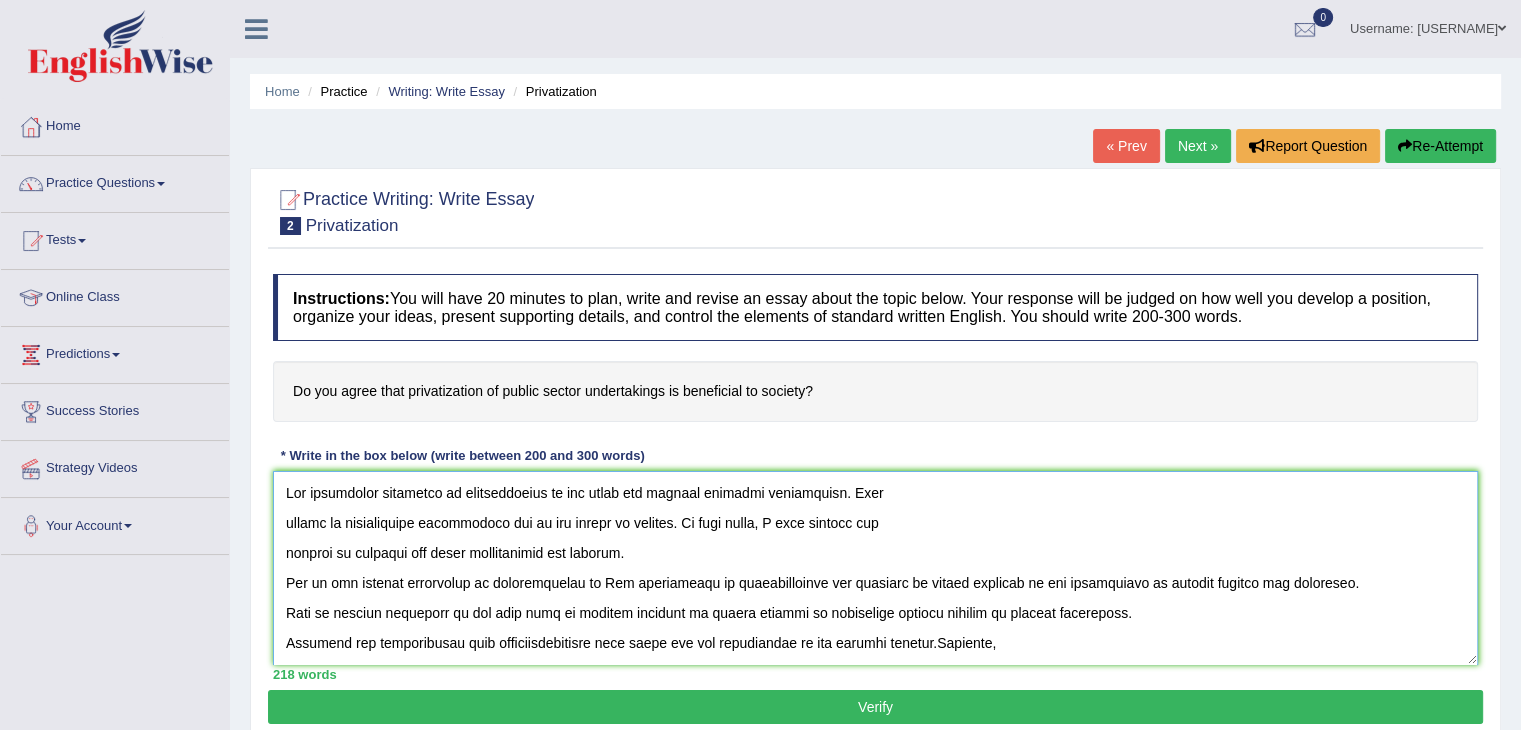 type on "The increasing influence of privatization on our lives has ignited numerous discussions. This
matter is particularly significant due to its impact on society. In this essay, I will examine the
effects on agreeing and their implications for society.
One of the primary advantages of privatization is The improvement of infrastructure and delivery of public services by the involvement of private capital and expertise.
This is further supported by the fact that it reduces pressure on public budgets by leveraging capital markets or private investment.
Research has demonstrated that denationalization also helps for the enhancement of the capital markets.Moreover,
an additional benefit is the reduction of the demand for government resources. Dominance of privatization essential to be considered for both
individuals and society.
However, alongside the benefits, there are drawbacks of it as well such as
Prioritization of profit over public interests. Numerous studies indicate
that prioritization may lead to more exp..." 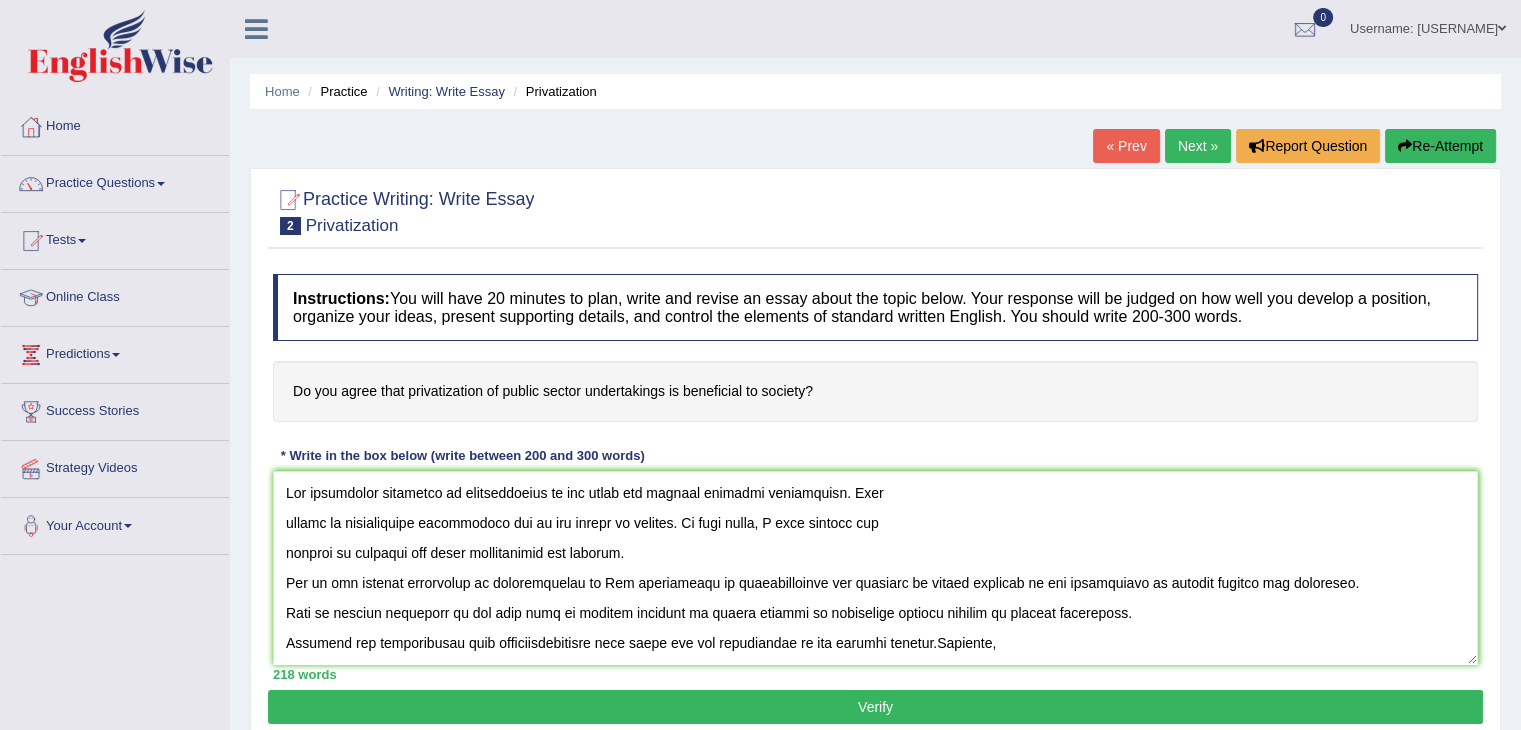 click on "Verify" at bounding box center (875, 707) 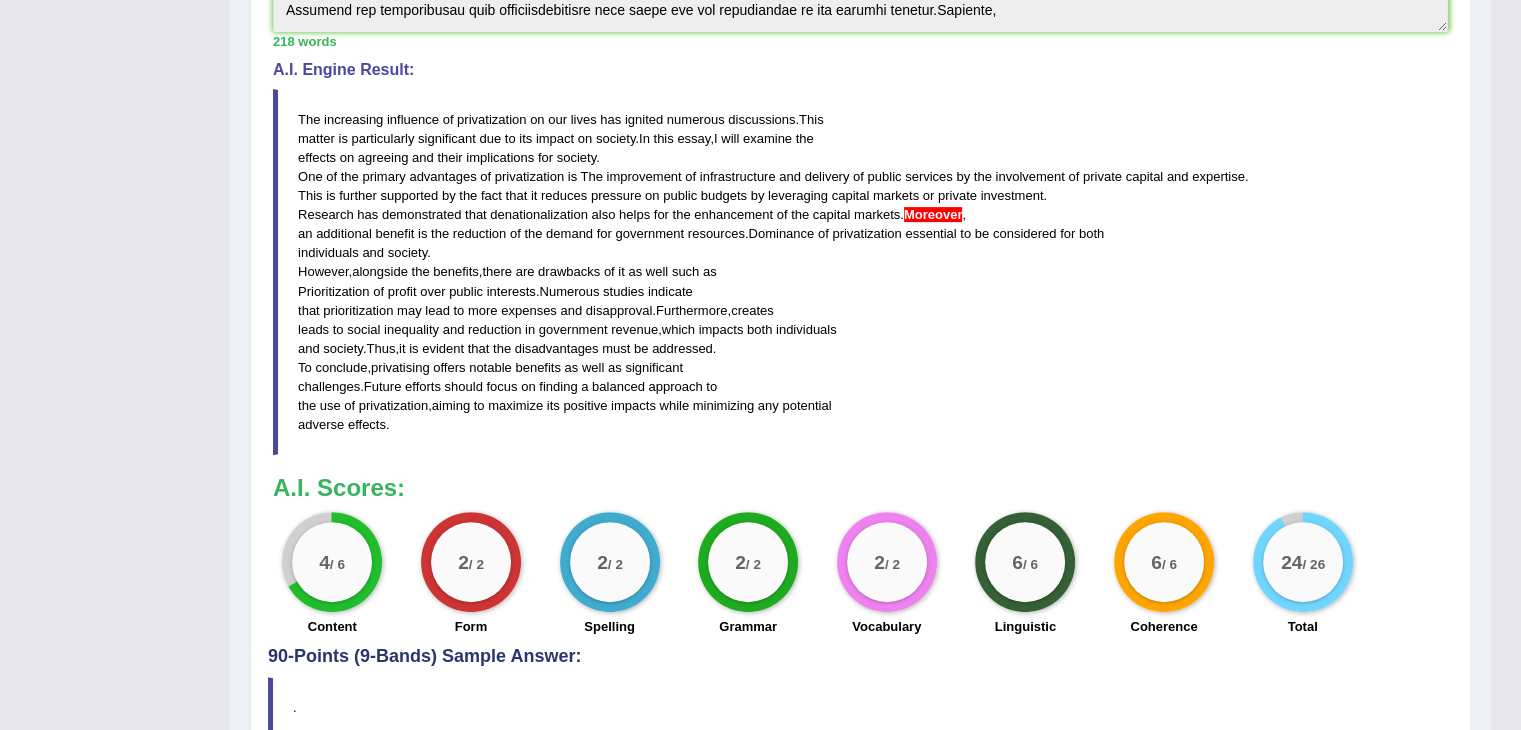 scroll, scrollTop: 620, scrollLeft: 0, axis: vertical 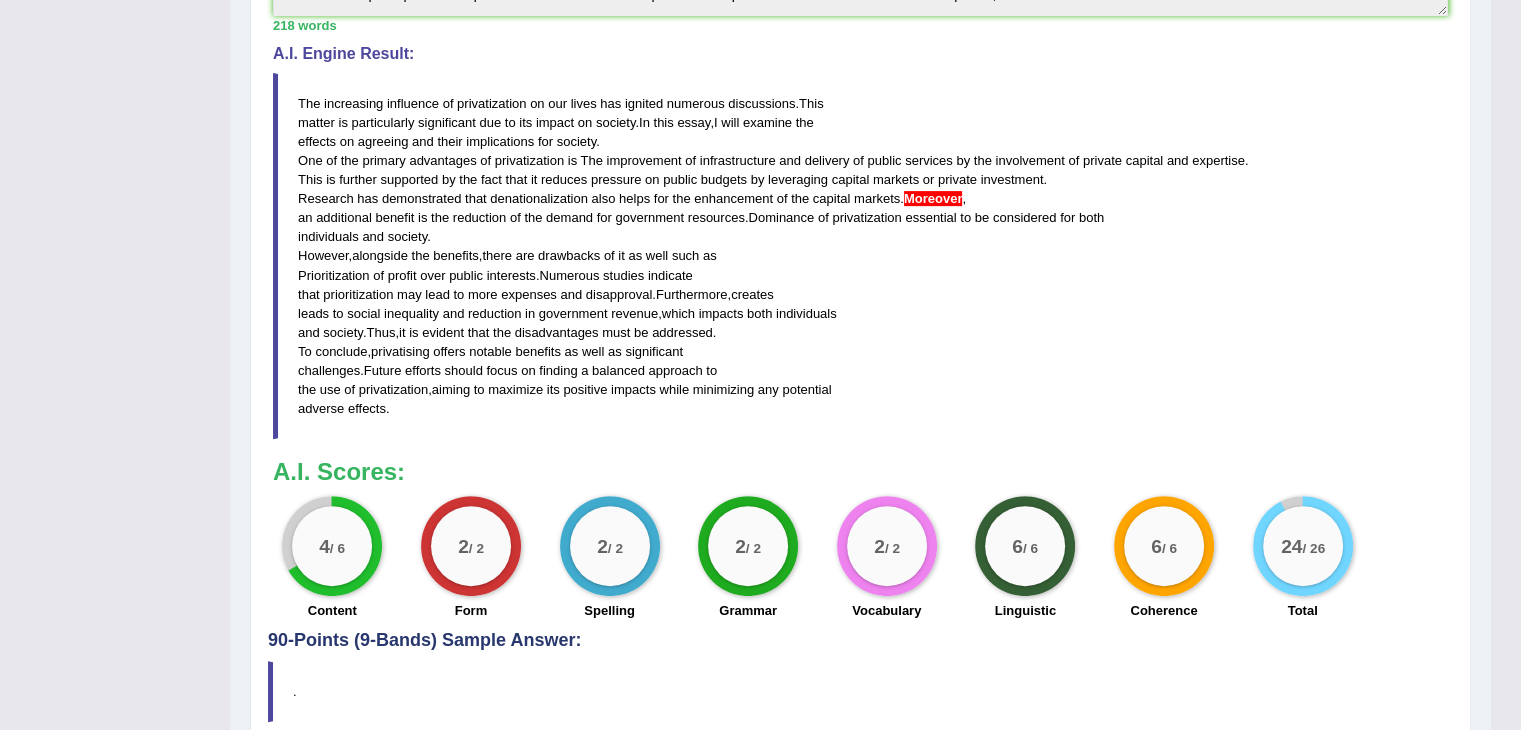 drag, startPoint x: 832, startPoint y: 390, endPoint x: 765, endPoint y: 385, distance: 67.18631 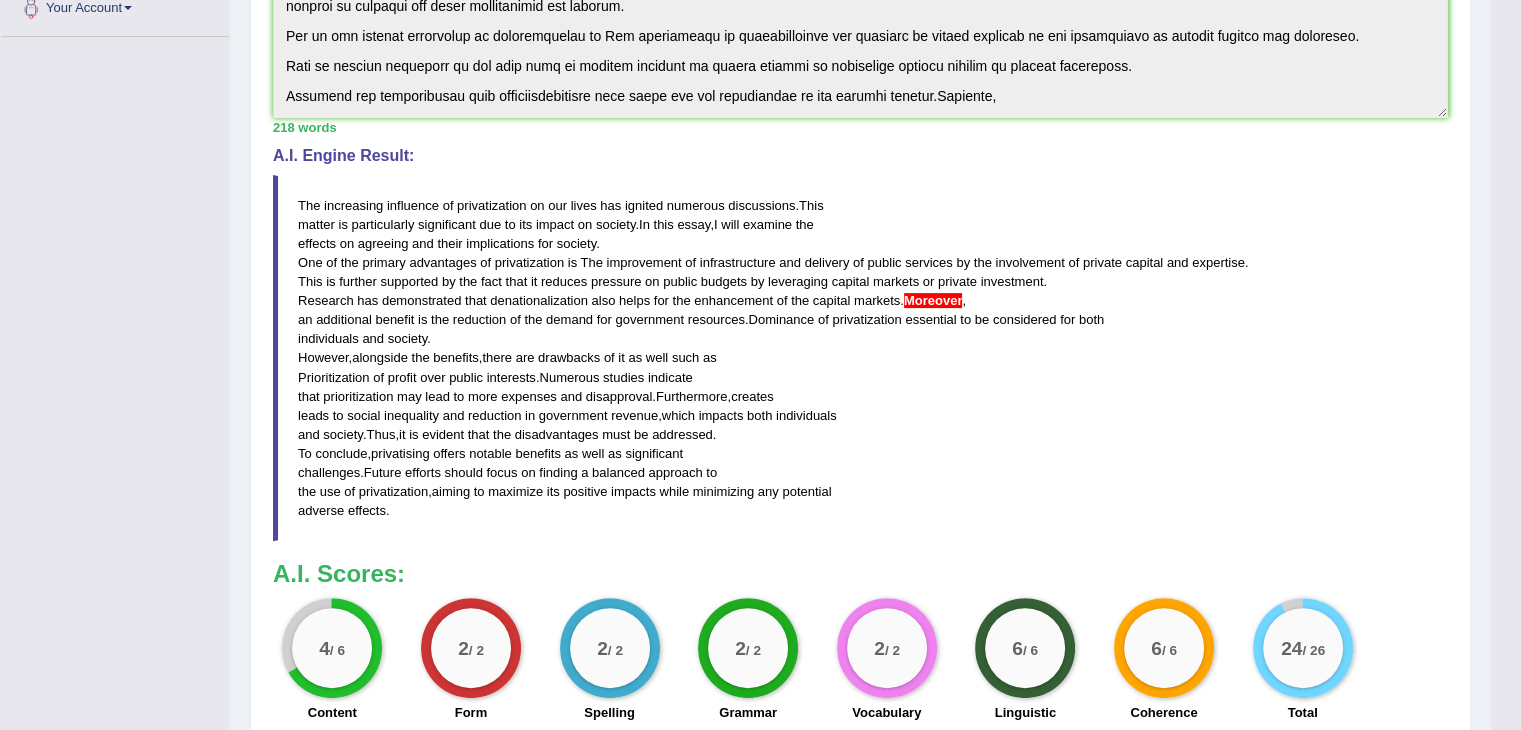 scroll, scrollTop: 220, scrollLeft: 0, axis: vertical 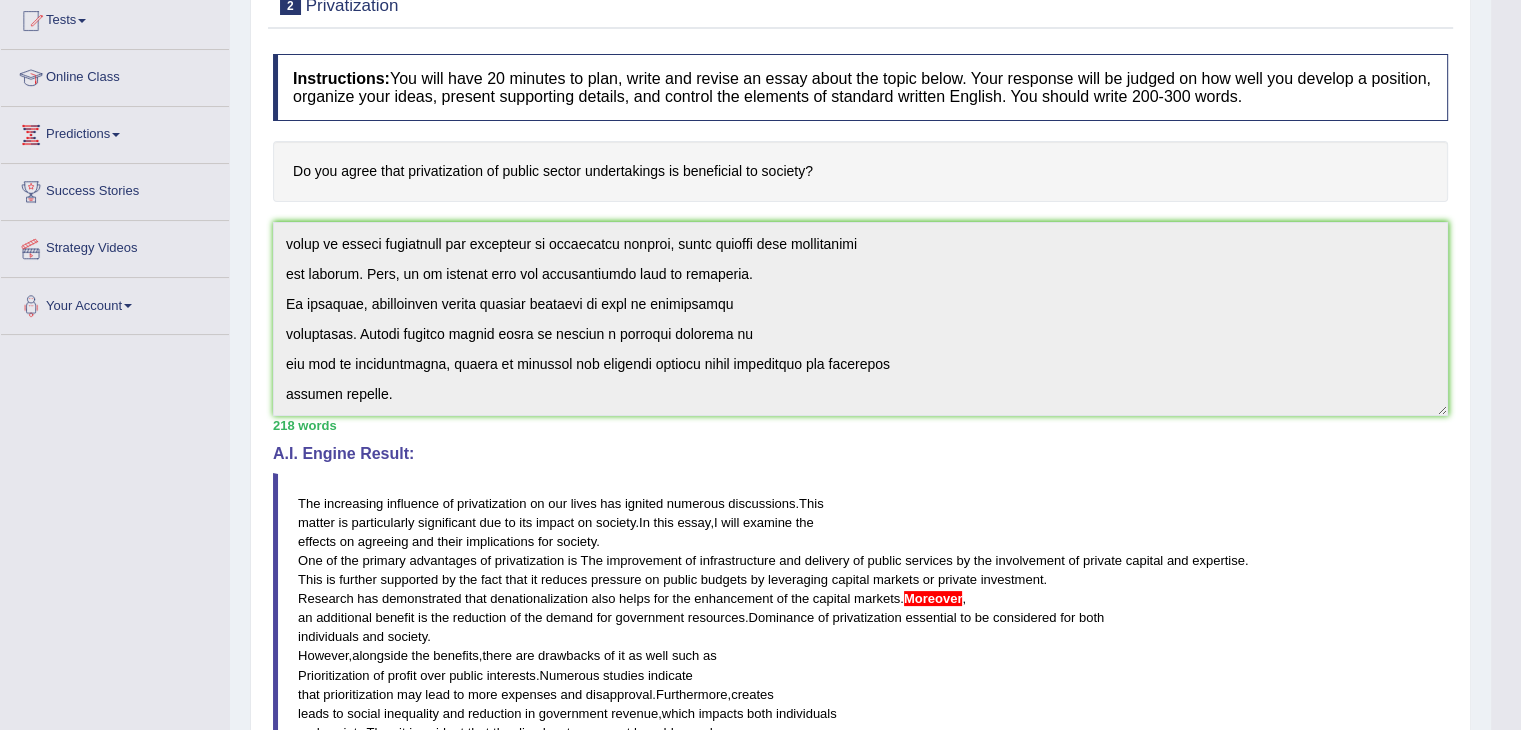 click on "Instructions:  You will have 20 minutes to plan, write and revise an essay about the topic below. Your response will be judged on how well you develop a position, organize your ideas, present supporting details, and control the elements of standard written English. You should write 200-300 words.
Do you agree that privatization of public sector undertakings is beneficial to society? * Write in the box below (write between 200 and 300 words) 218 words Written Keywords:  privatization  public  society  government  investment  delivery  inequality  infrastructure  government  private  society  future A.I. Engine Result: The   increasing   influence   of   privatization   on   our   lives   has   ignited   numerous   discussions .  This matter   is   particularly   significant   due   to   its   impact   on   society .  In   this   essay ,  I   will   examine   the effects   on   agreeing   and   their   implications   for   society . One   of   the   primary   advantages   of   privatization   is" at bounding box center [860, 537] 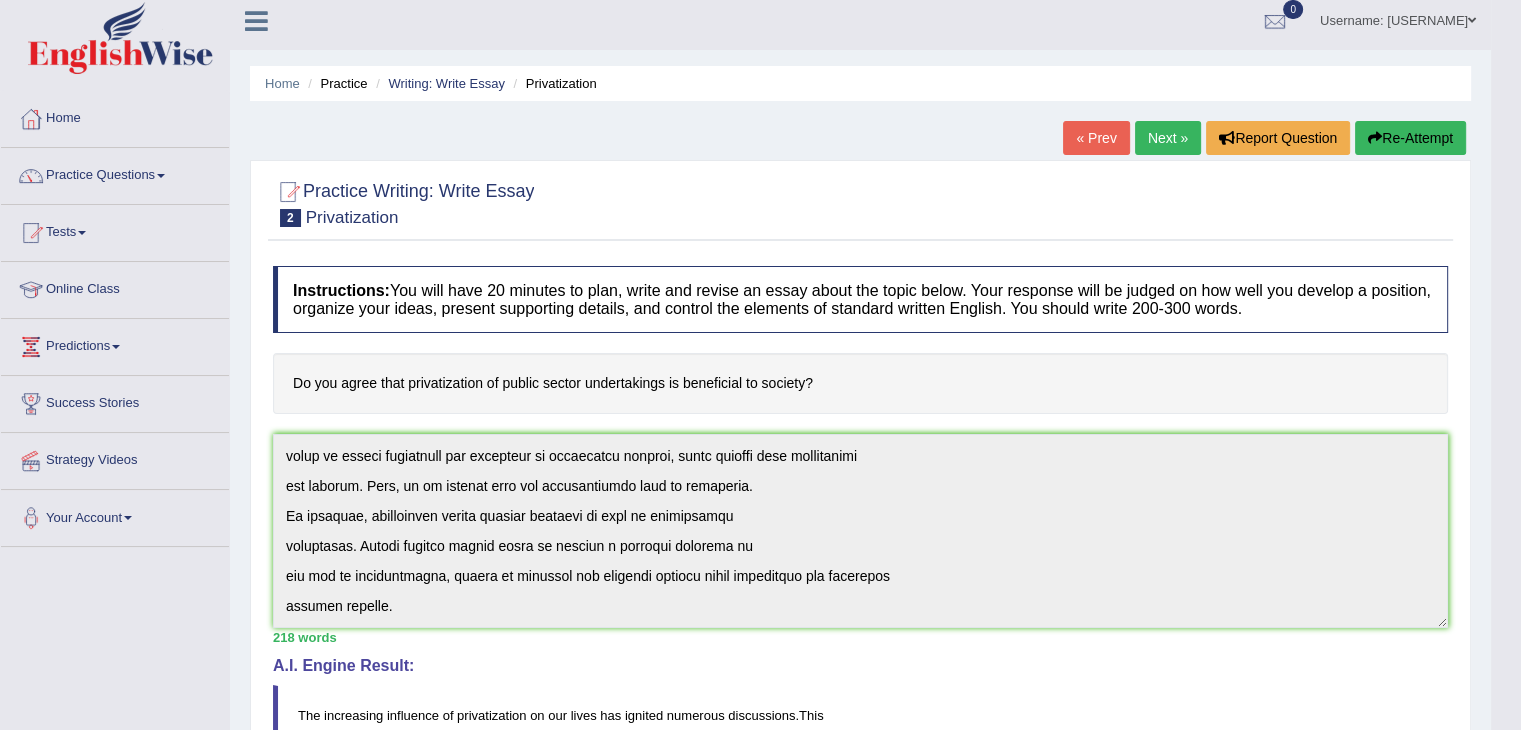 scroll, scrollTop: 0, scrollLeft: 0, axis: both 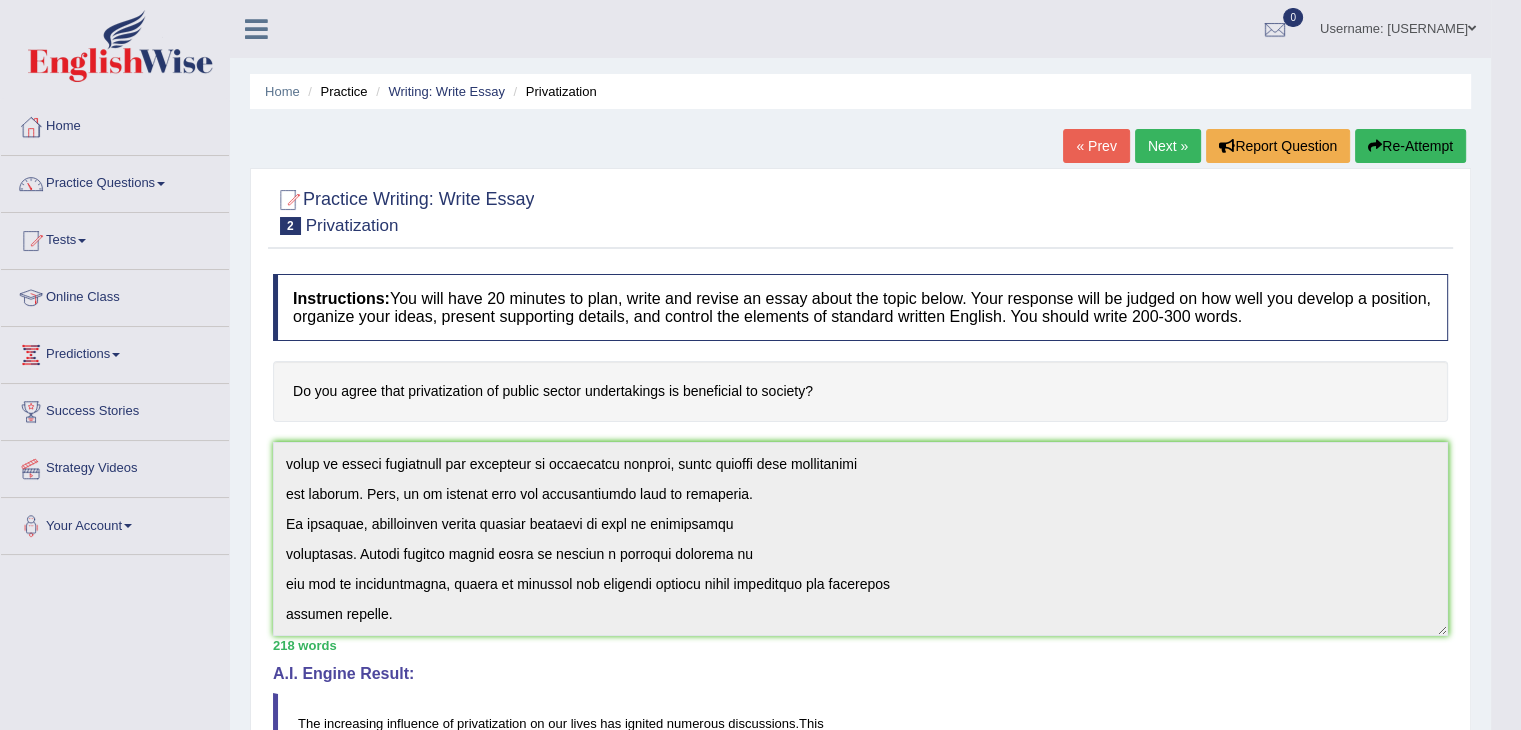 click on "Re-Attempt" at bounding box center (1410, 146) 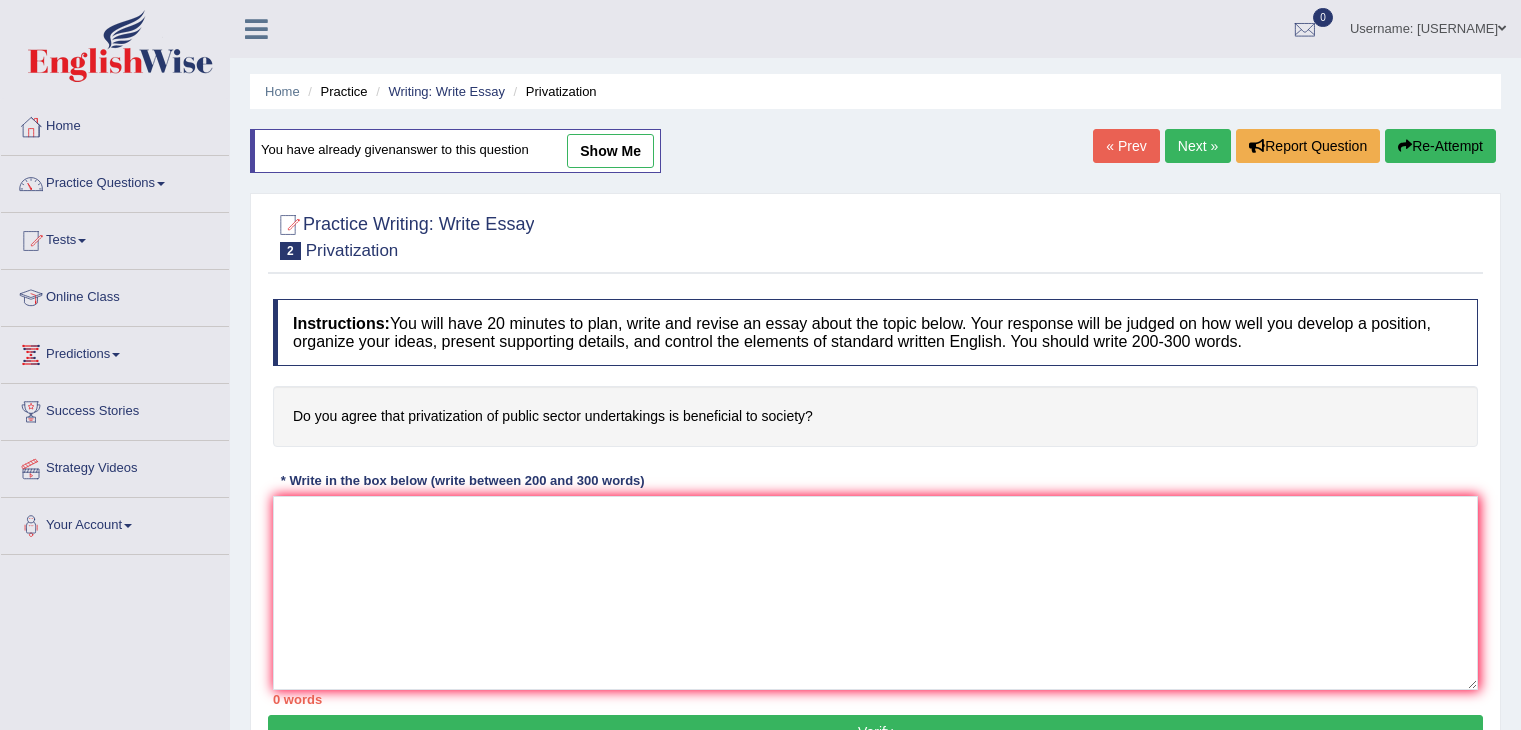 scroll, scrollTop: 0, scrollLeft: 0, axis: both 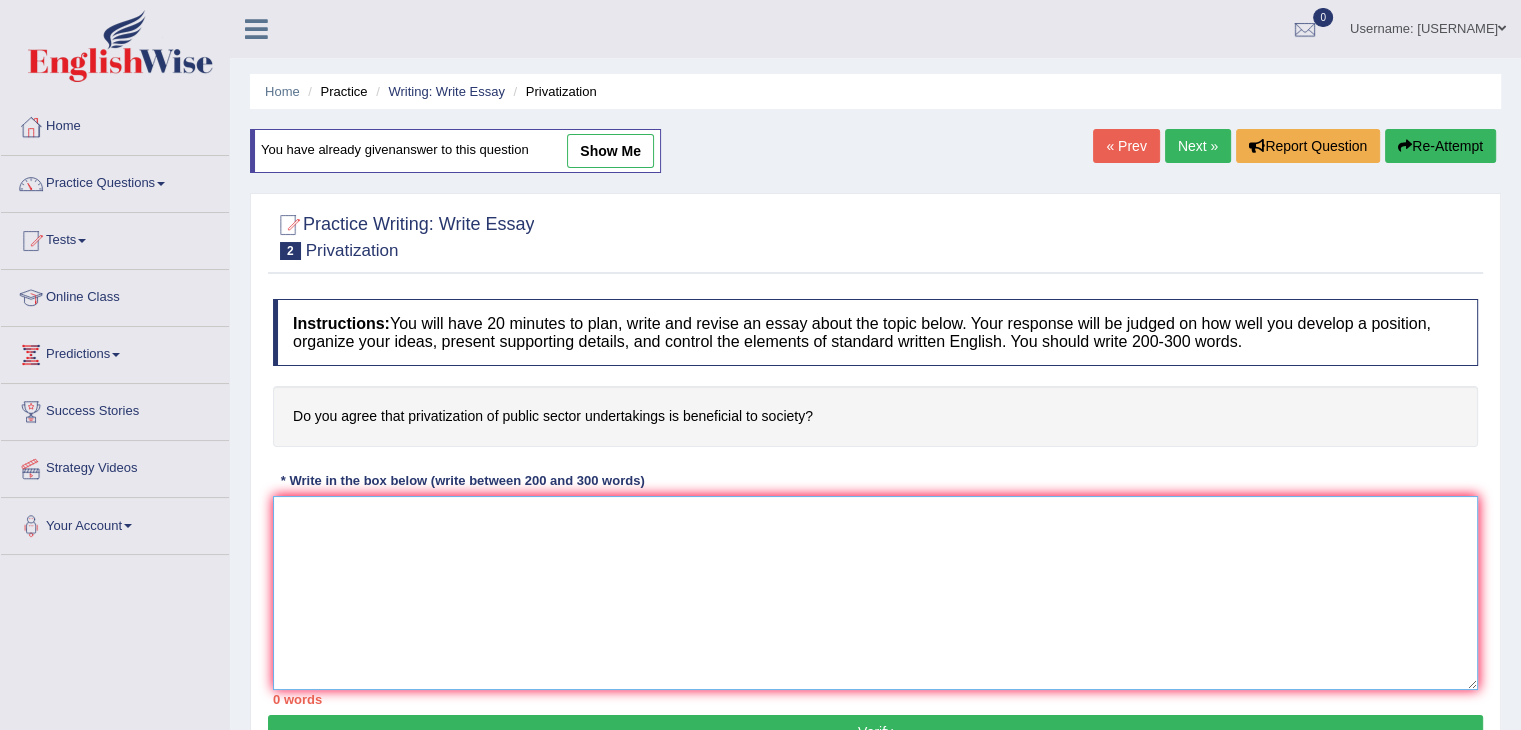 paste on "The increasing influence of privatization on our lives has ignited numerous discussions. This
matter is particularly significant due to its impact on society. In this essay, I will examine the
effects on agreeing and their implications for society.
One of the primary advantages of privatization is The improvement of infrastructure and delivery of public services by the involvement of private capital and expertise.
This is further supported by the fact that it reduces pressure on public budgets by leveraging capital markets or private investment.
Research has demonstrated that denationalization also helps for the enhancement of the capital markets.Moreover,
an additional benefit is the reduction of the demand for government resources. Dominance of privatization essential to be considered for both
individuals and society.
However, alongside the benefits, there are drawbacks of it as well such as
Prioritization of profit over public interests. Numerous studies indicate
that prioritization may lead to more exp..." 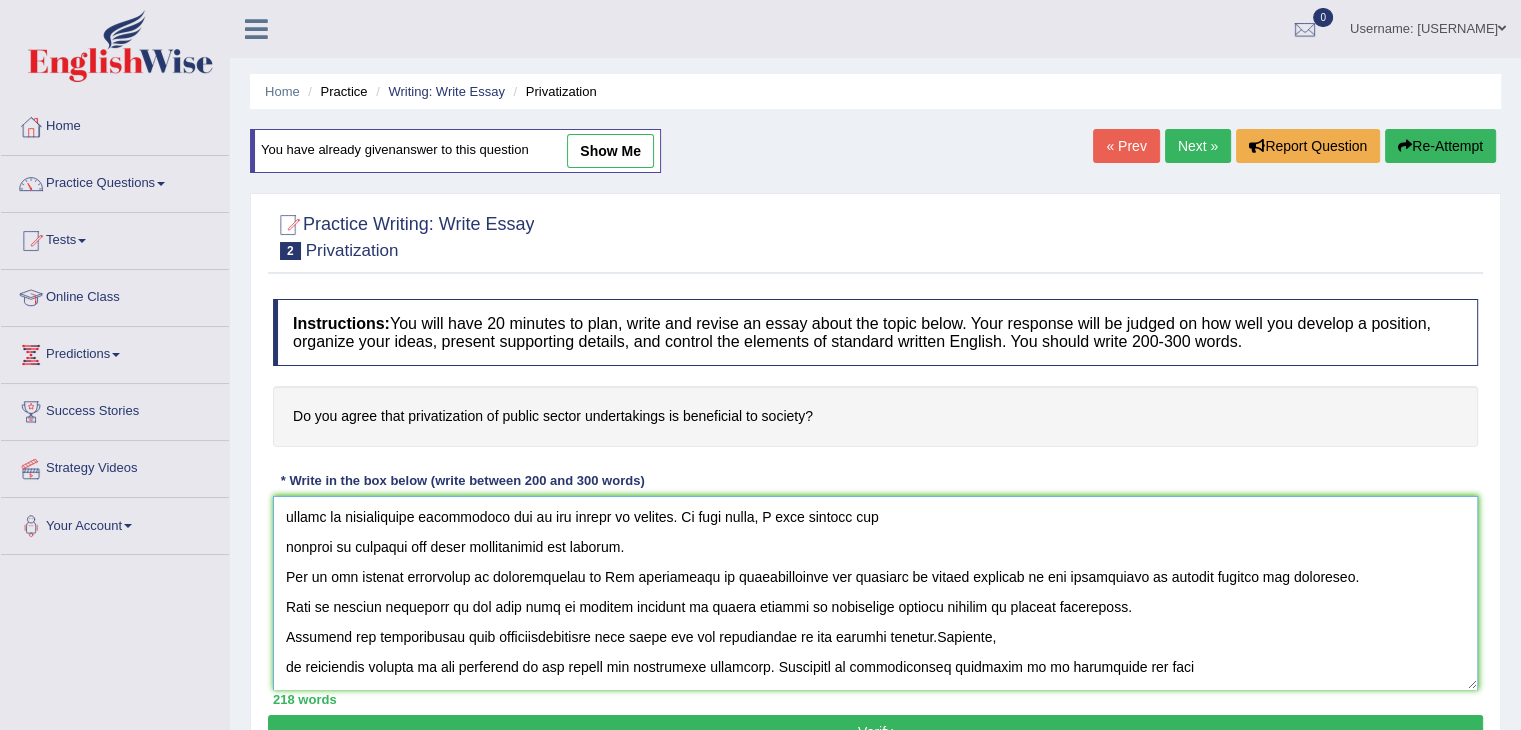 scroll, scrollTop: 0, scrollLeft: 0, axis: both 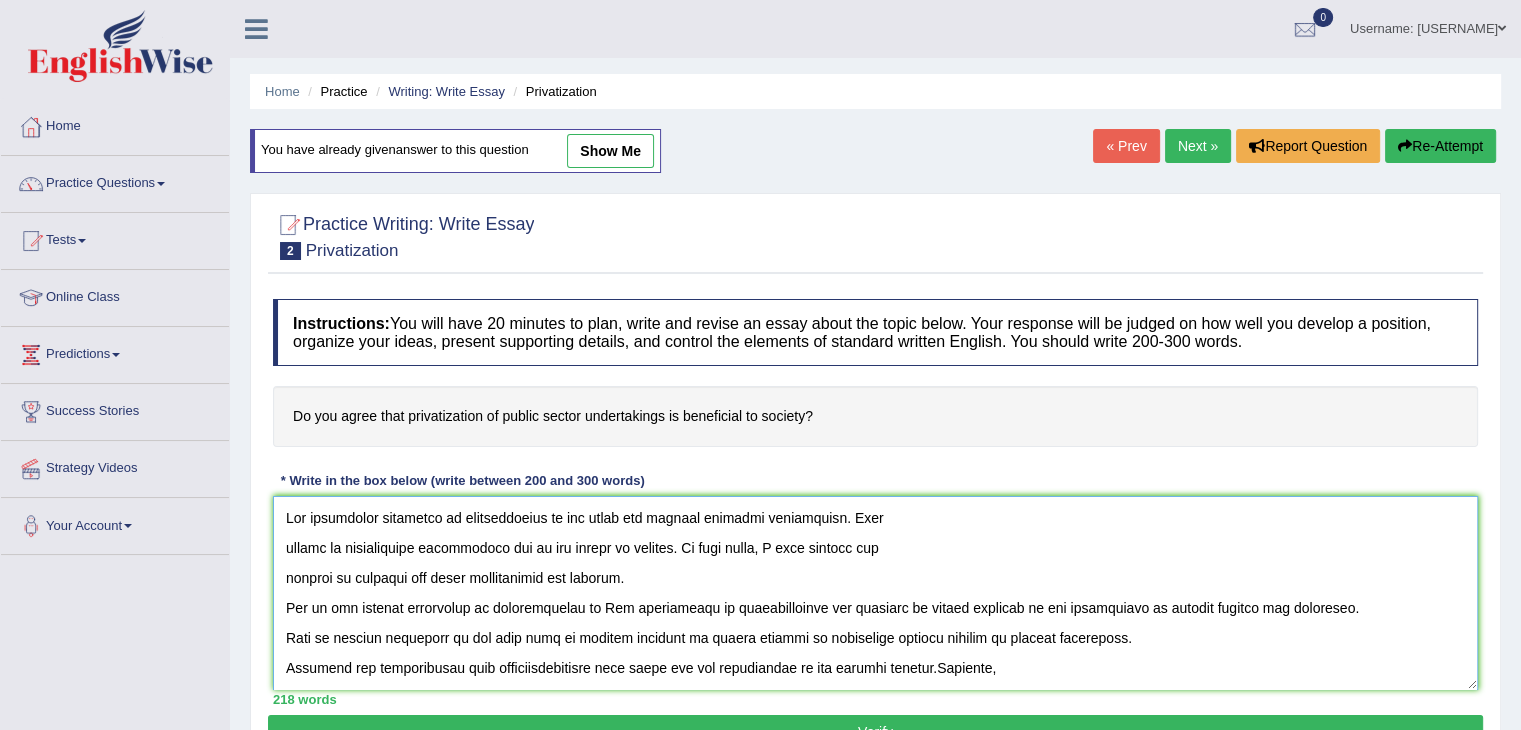 click at bounding box center (875, 593) 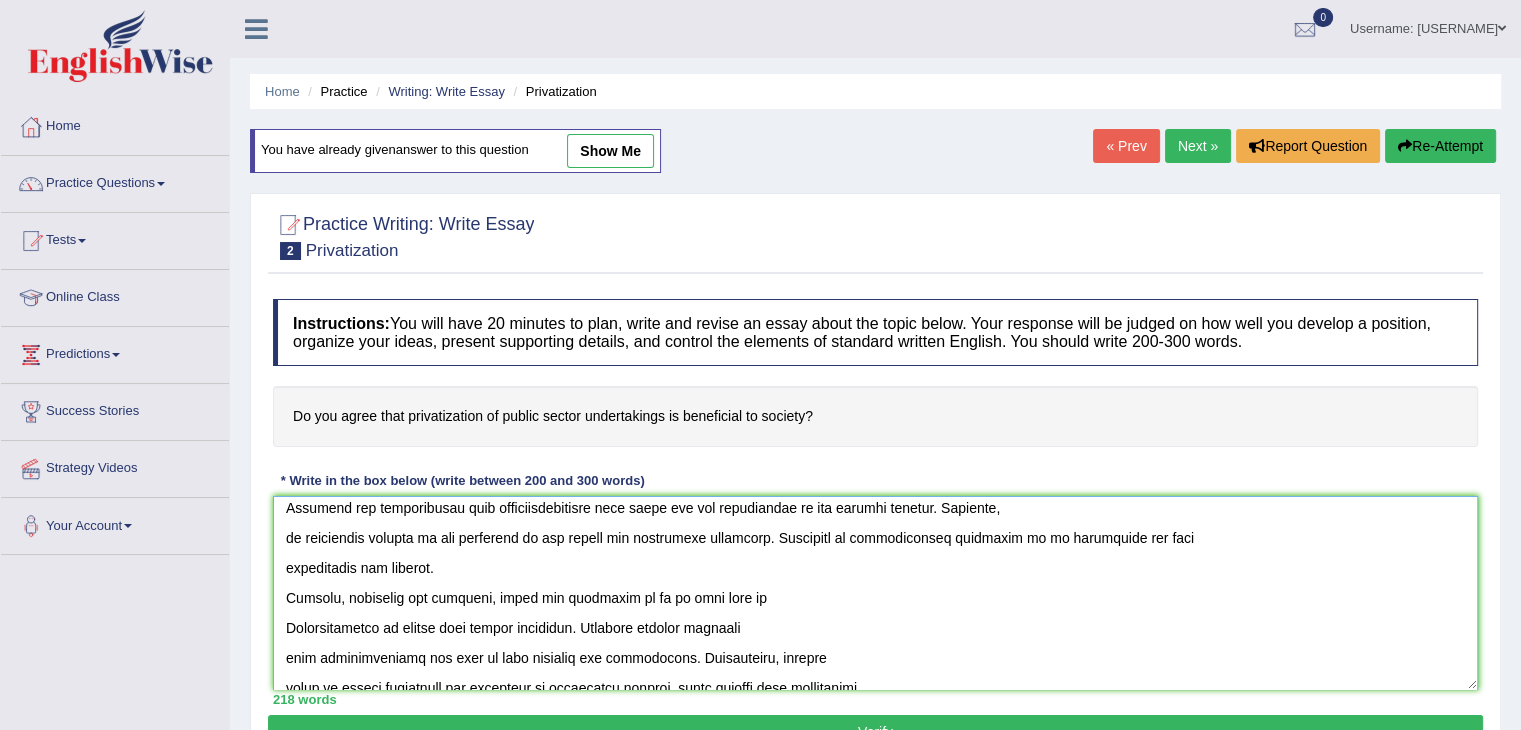 scroll, scrollTop: 329, scrollLeft: 0, axis: vertical 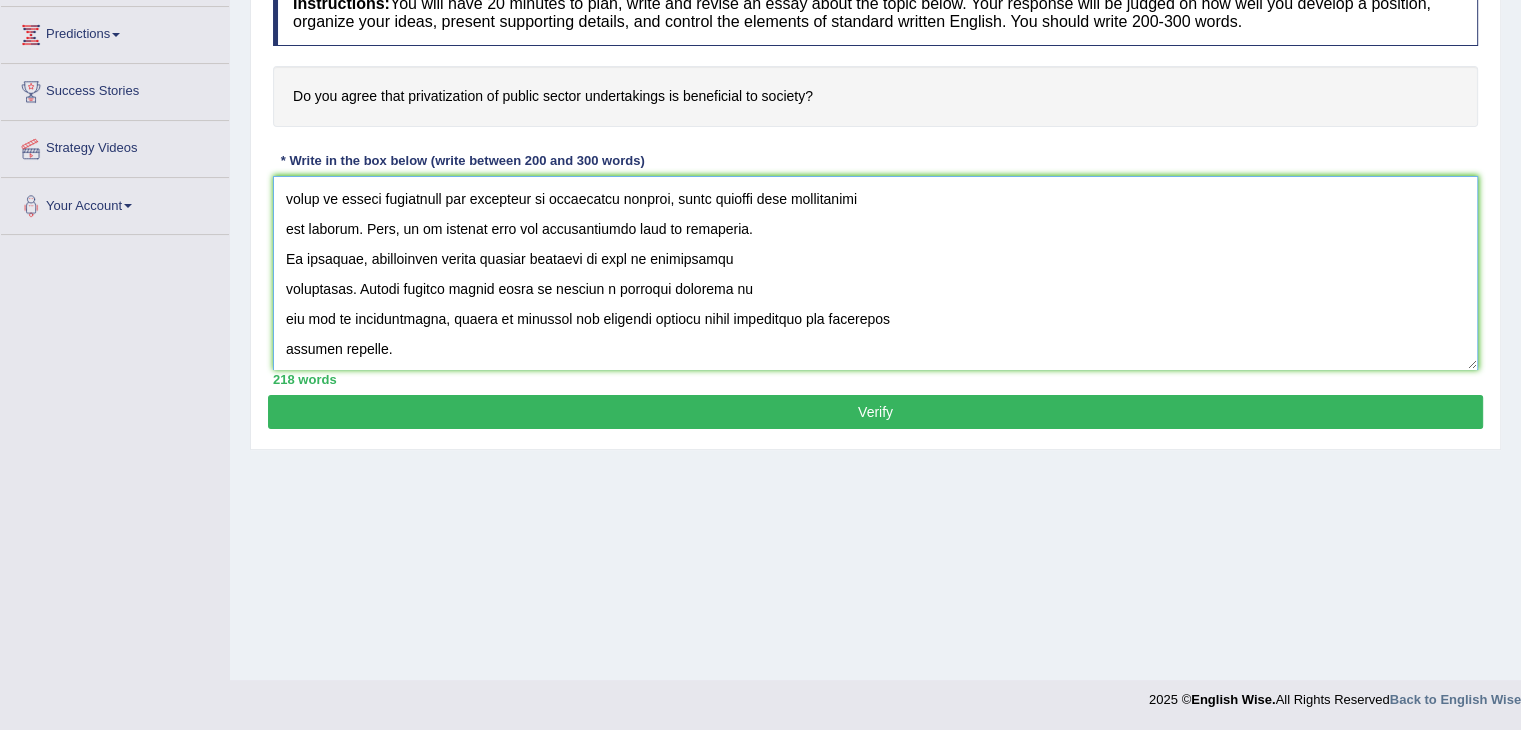 type on "The increasing influence of privatization on our lives has ignited numerous discussions. This
matter is particularly significant due to its impact on society. In this essay, I will examine the
effects on agreeing and their implications for society.
One of the primary advantages of privatization is The improvement of infrastructure and delivery of public services by the involvement of private capital and expertise.
This is further supported by the fact that it reduces pressure on public budgets by leveraging capital markets or private investment.
Research has demonstrated that denationalization also helps for the enhancement of the capital markets. Moreover,
an additional benefit is the reduction of the demand for government resources. Dominance of privatization essential to be considered for both
individuals and society.
However, alongside the benefits, there are drawbacks of it as well such as
Prioritization of profit over public interests. Numerous studies indicate
that prioritization may lead to more ex..." 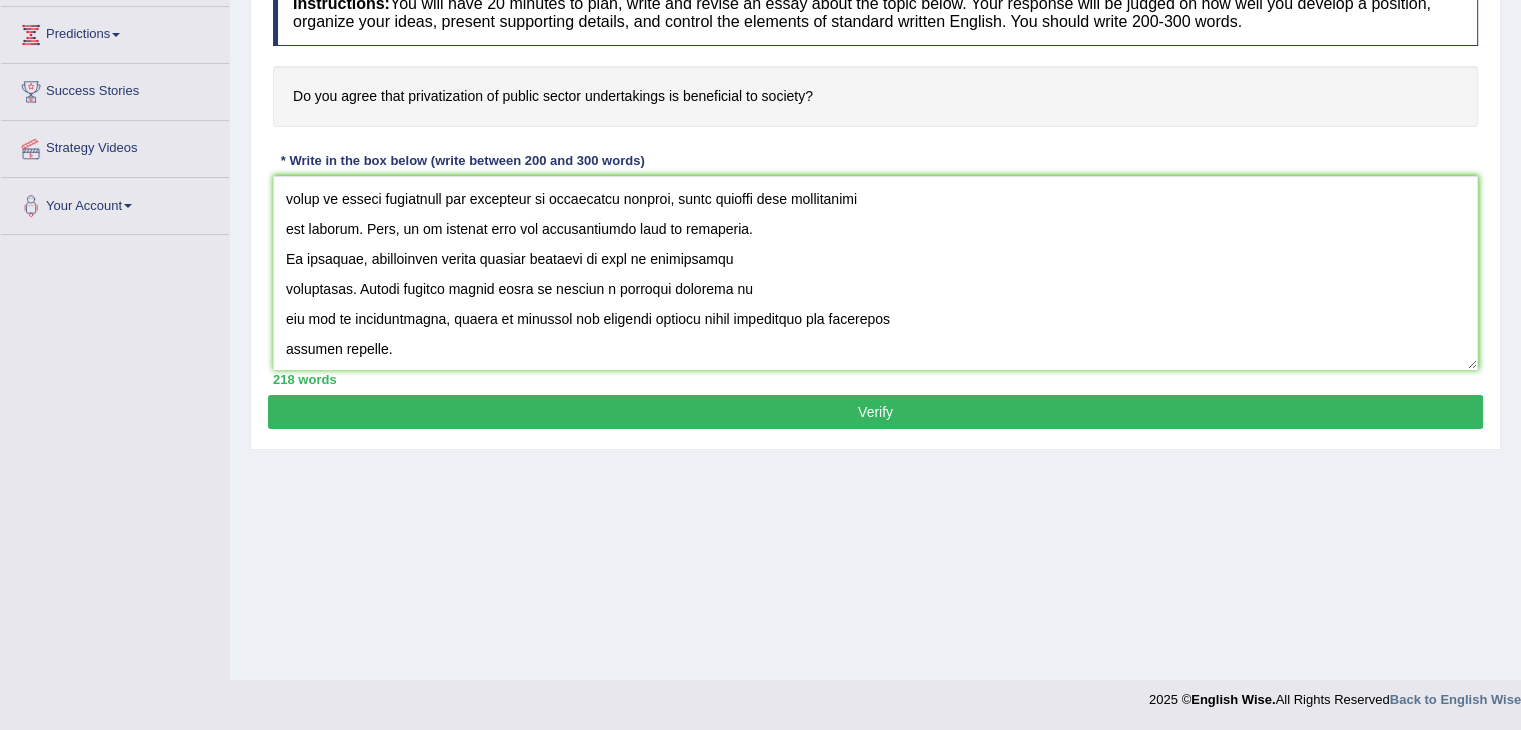 click on "Verify" at bounding box center (875, 412) 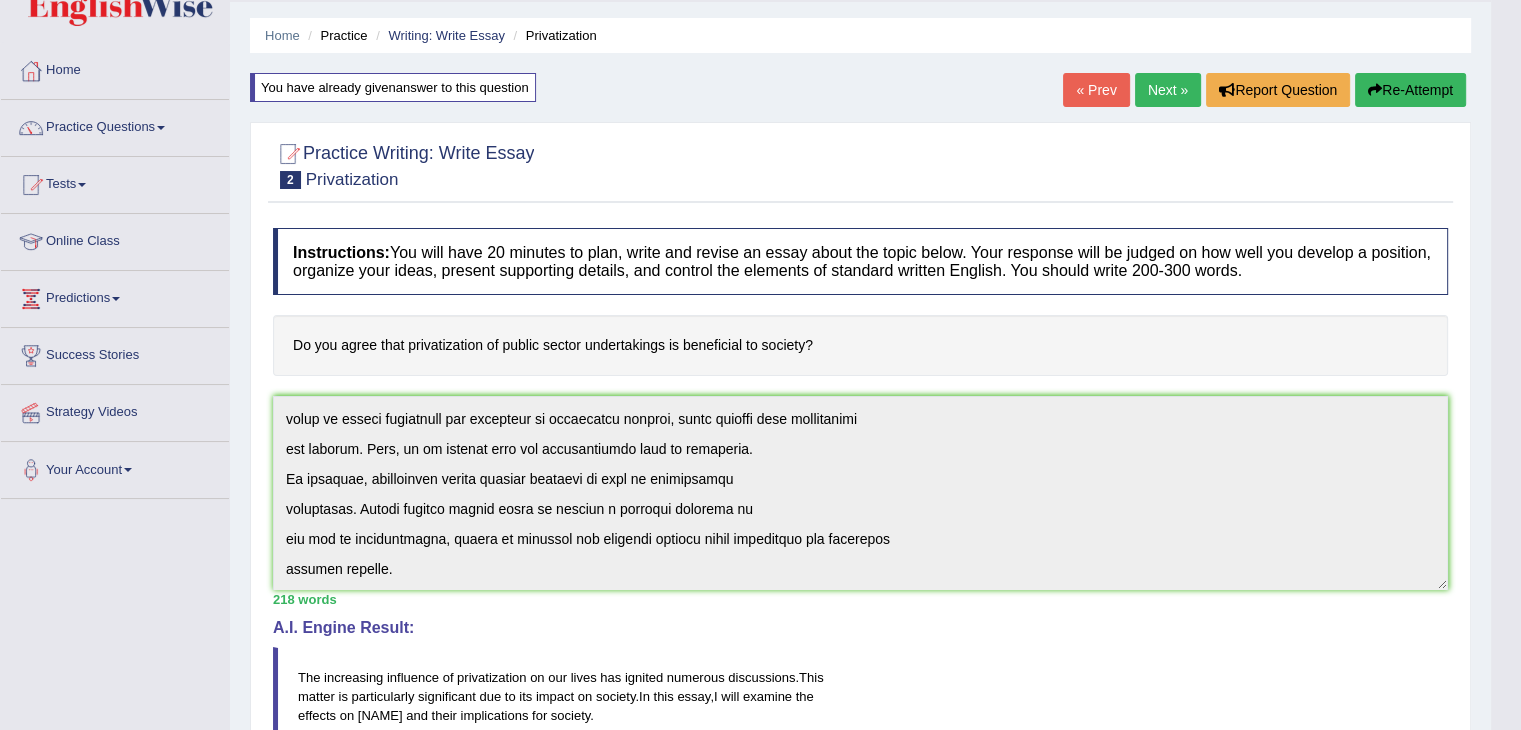 scroll, scrollTop: 0, scrollLeft: 0, axis: both 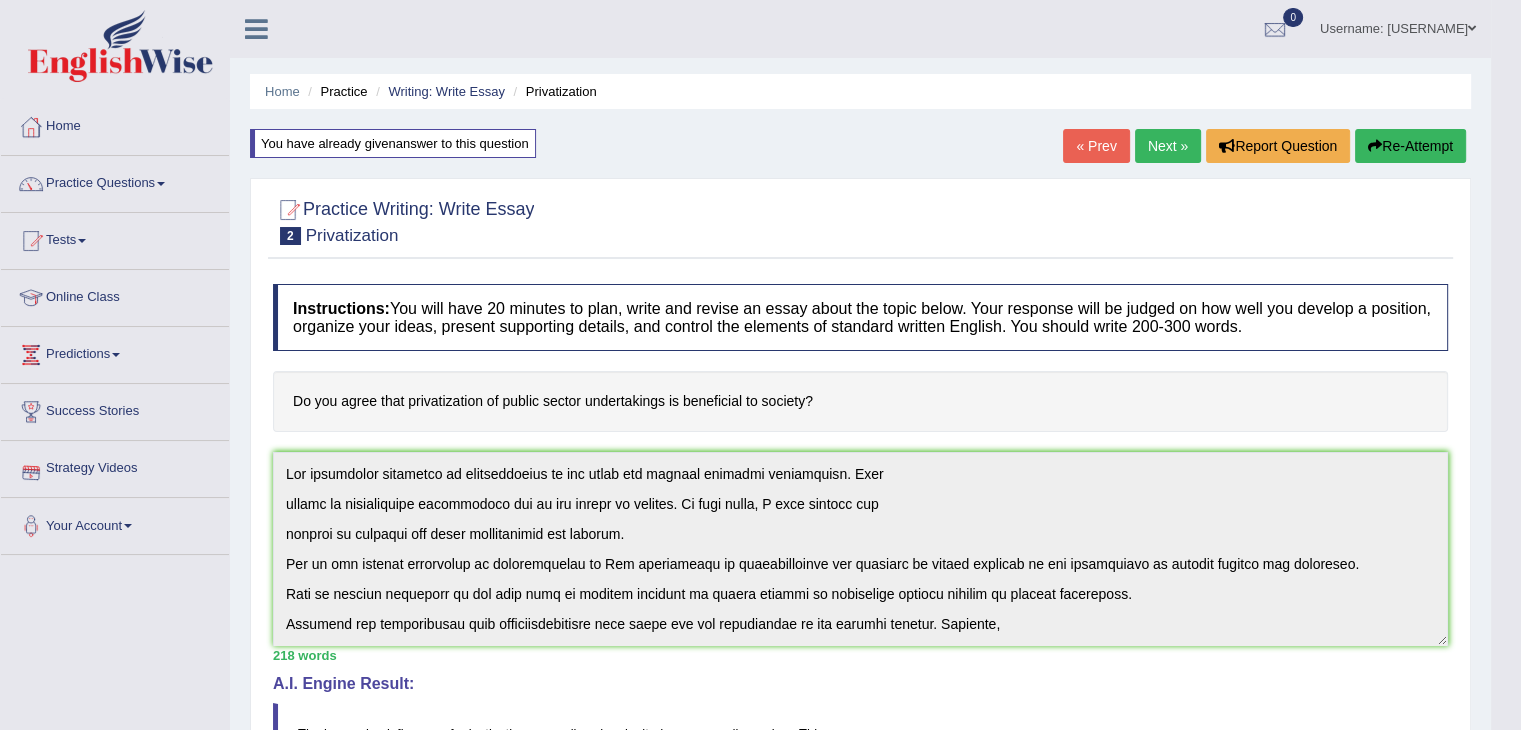 click on "Practice Writing: Write Essay
2
Privatization
Instructions:  You will have 20 minutes to plan, write and revise an essay about the topic below. Your response will be judged on how well you develop a position, organize your ideas, present supporting details, and control the elements of standard written English. You should write 200-300 words.
Do you agree that privatization of public sector undertakings is beneficial to society? * Write in the box below (write between 200 and 300 words) 218 words Written Keywords:  privatization  public  society  government  investment  delivery  inequality  infrastructure  government  private  society  future A.I. Engine Result: The   increasing   influence   of   privatization   on   our   lives   has   ignited   numerous   discussions .  This matter   is   particularly   significant   due   to   its   impact   on   society .  In   this   essay ,  I   will   examine   the effects   on     and" at bounding box center (860, 780) 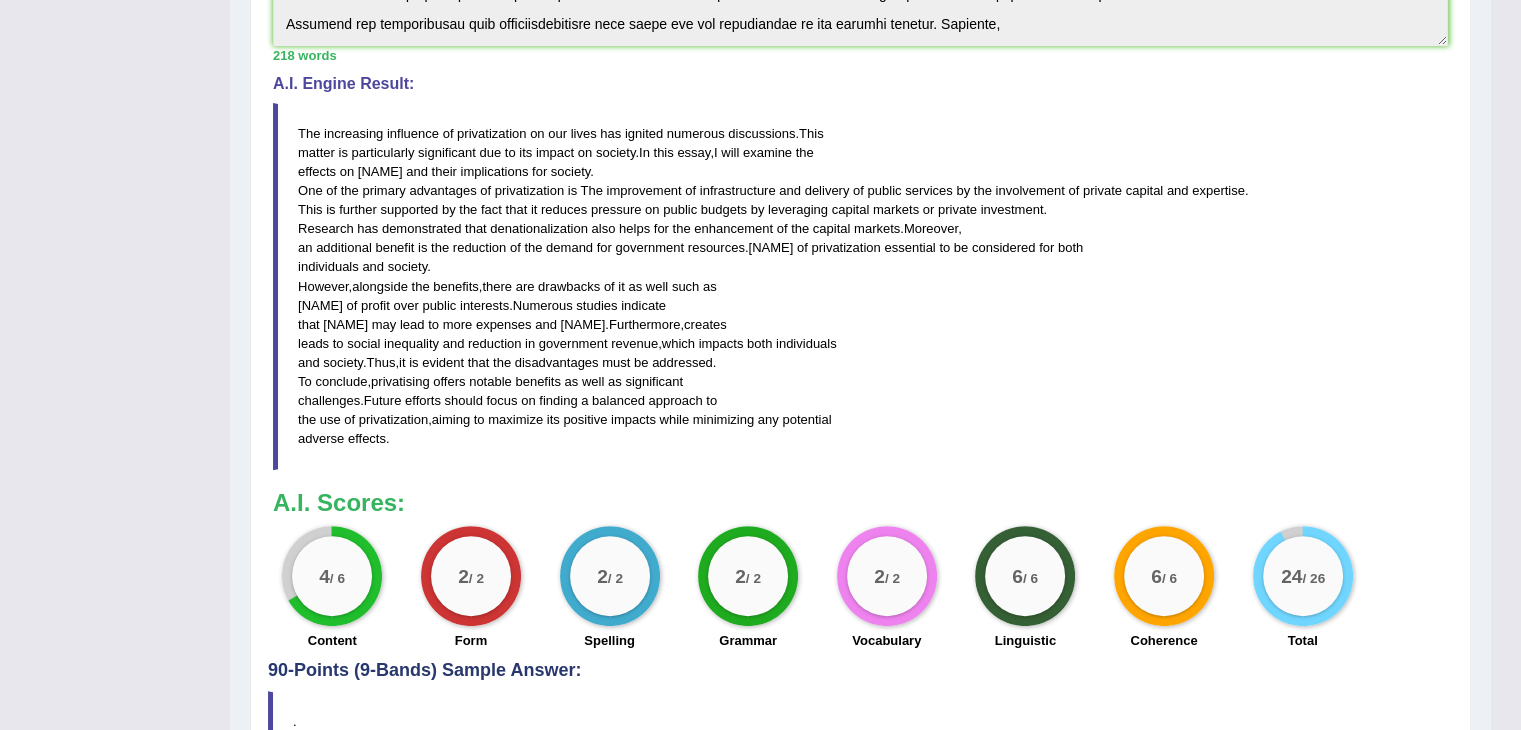 scroll, scrollTop: 716, scrollLeft: 0, axis: vertical 